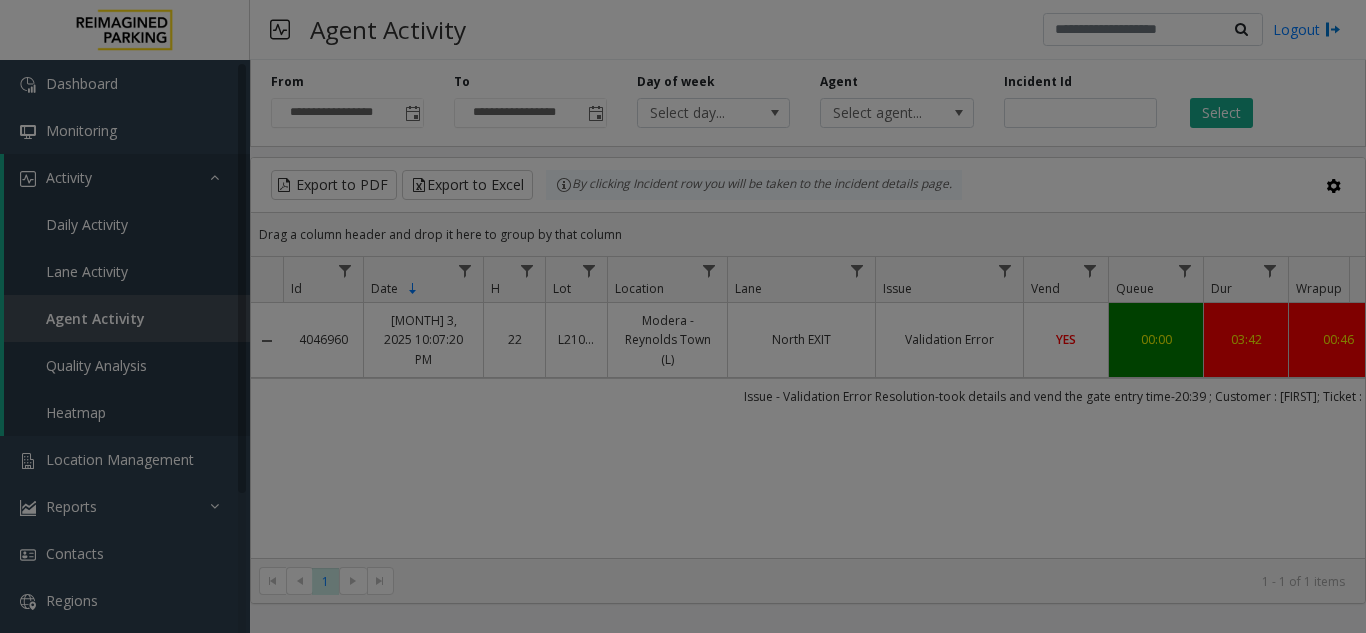 scroll, scrollTop: 0, scrollLeft: 0, axis: both 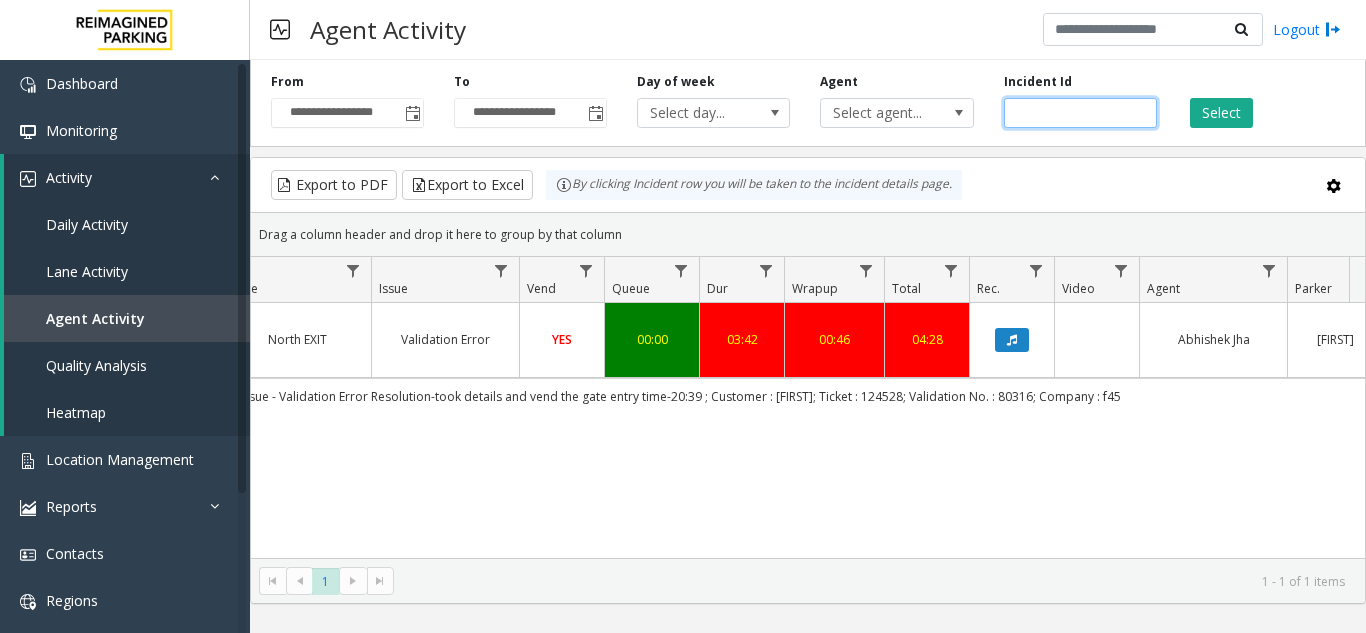 drag, startPoint x: 1076, startPoint y: 106, endPoint x: 976, endPoint y: 121, distance: 101.118744 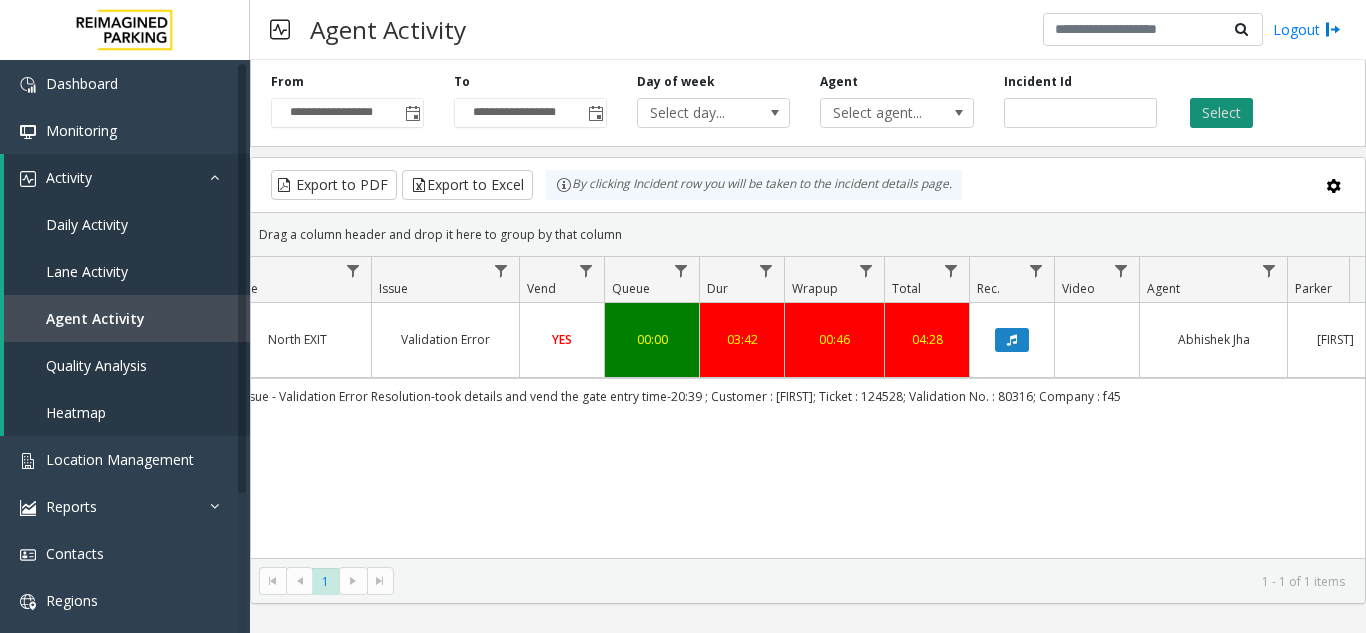click on "Select" 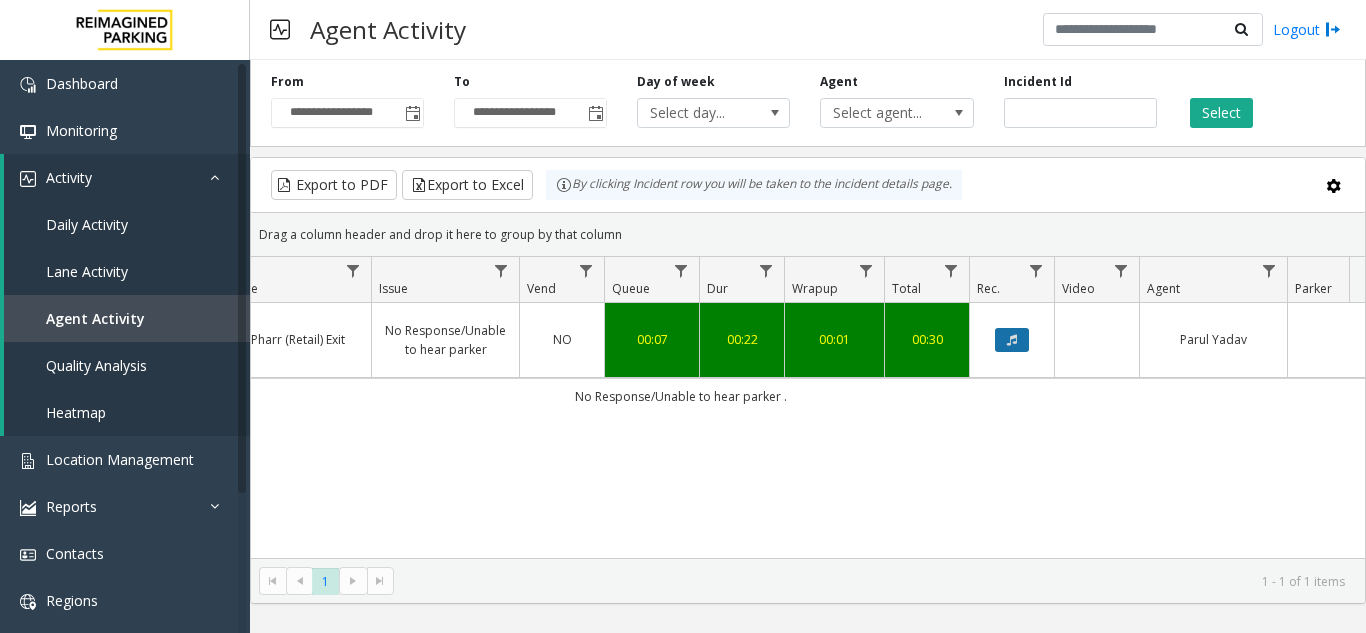 click 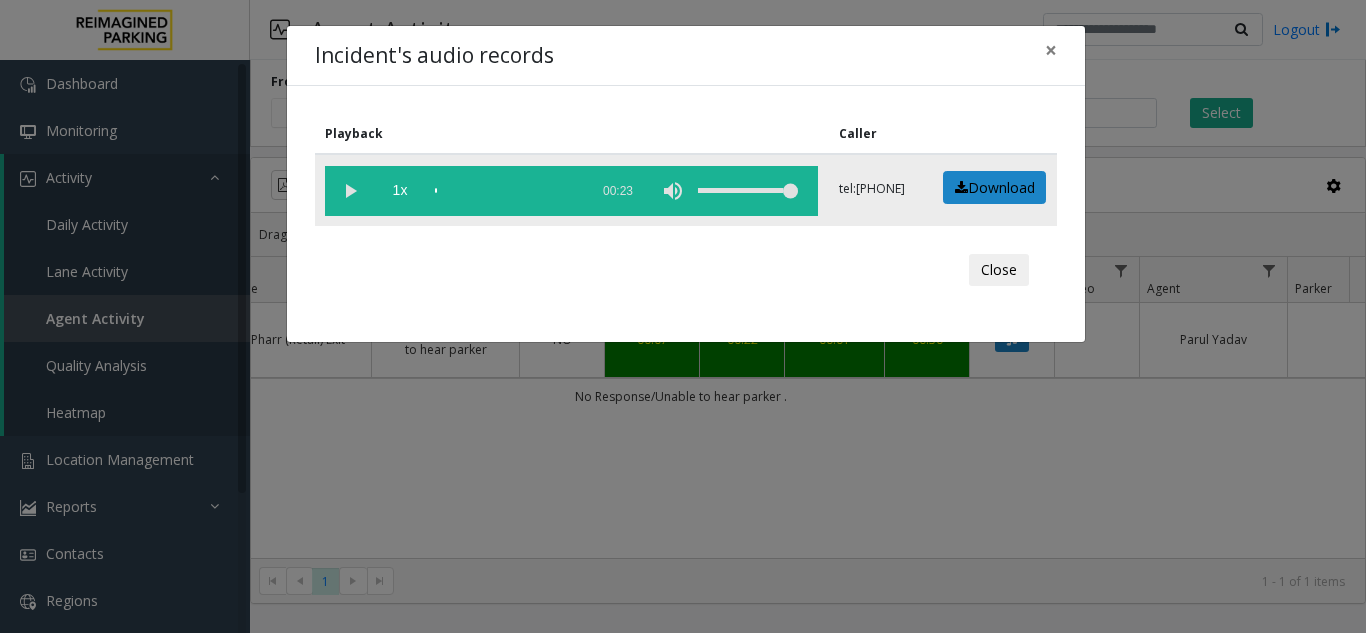 click 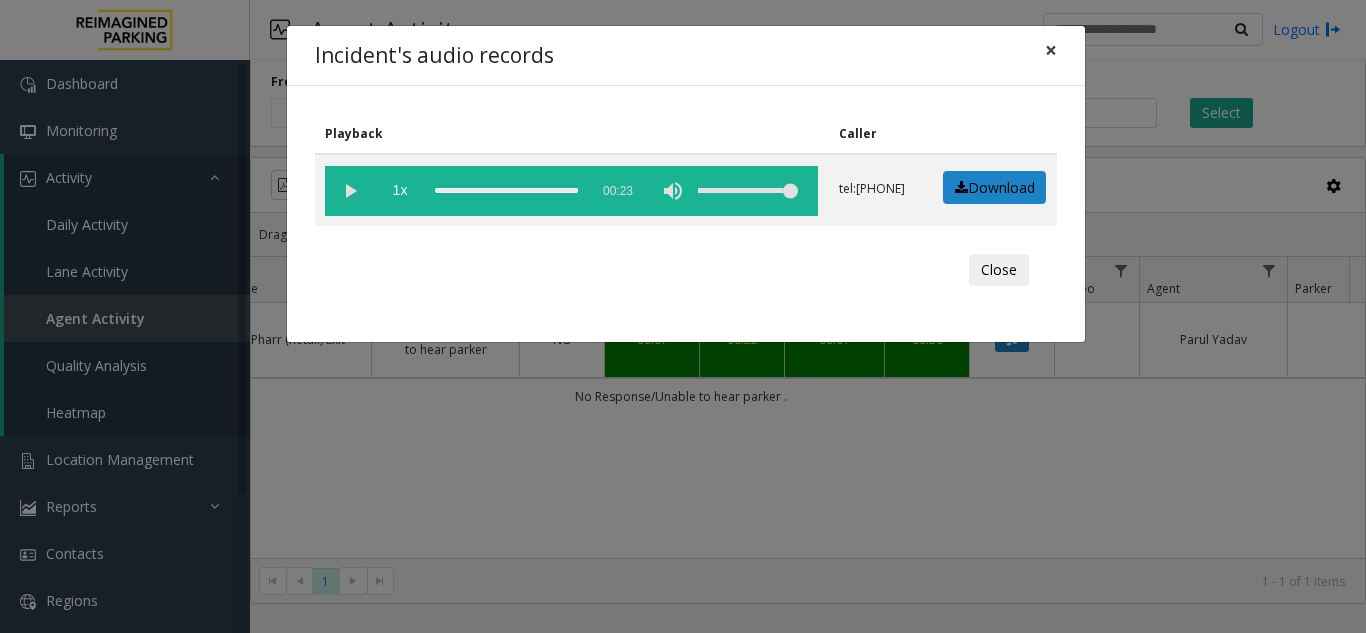 click on "×" 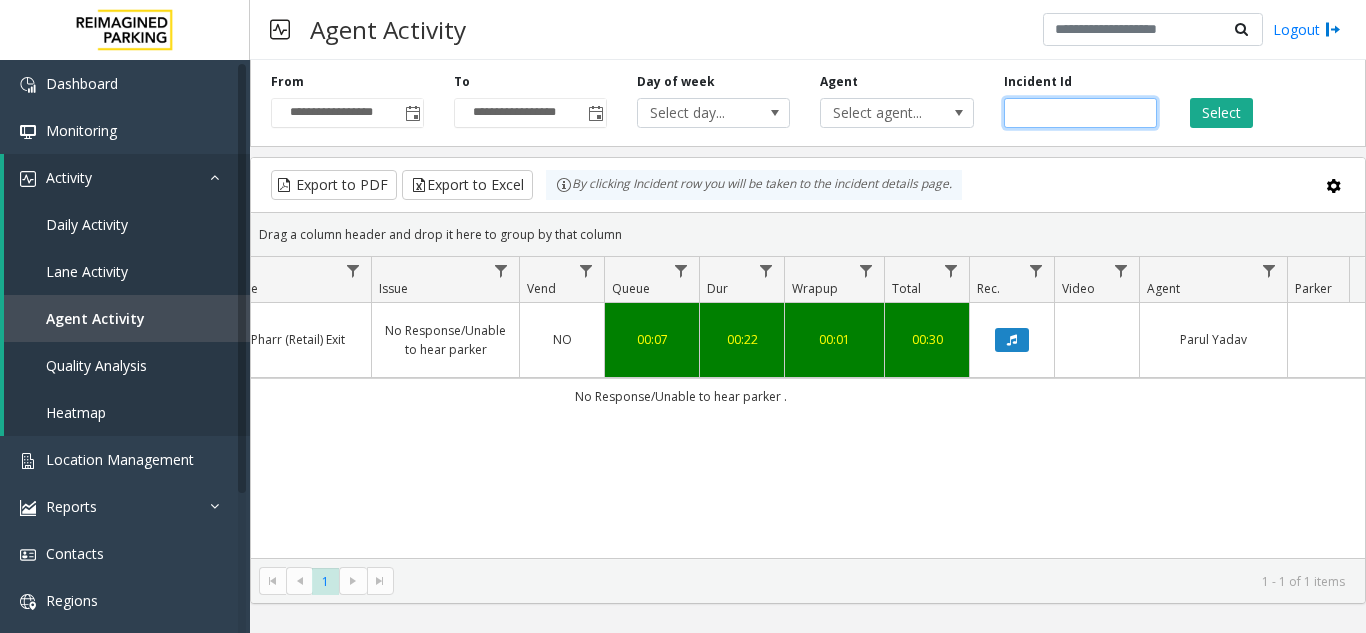 drag, startPoint x: 1097, startPoint y: 107, endPoint x: 906, endPoint y: 135, distance: 193.04144 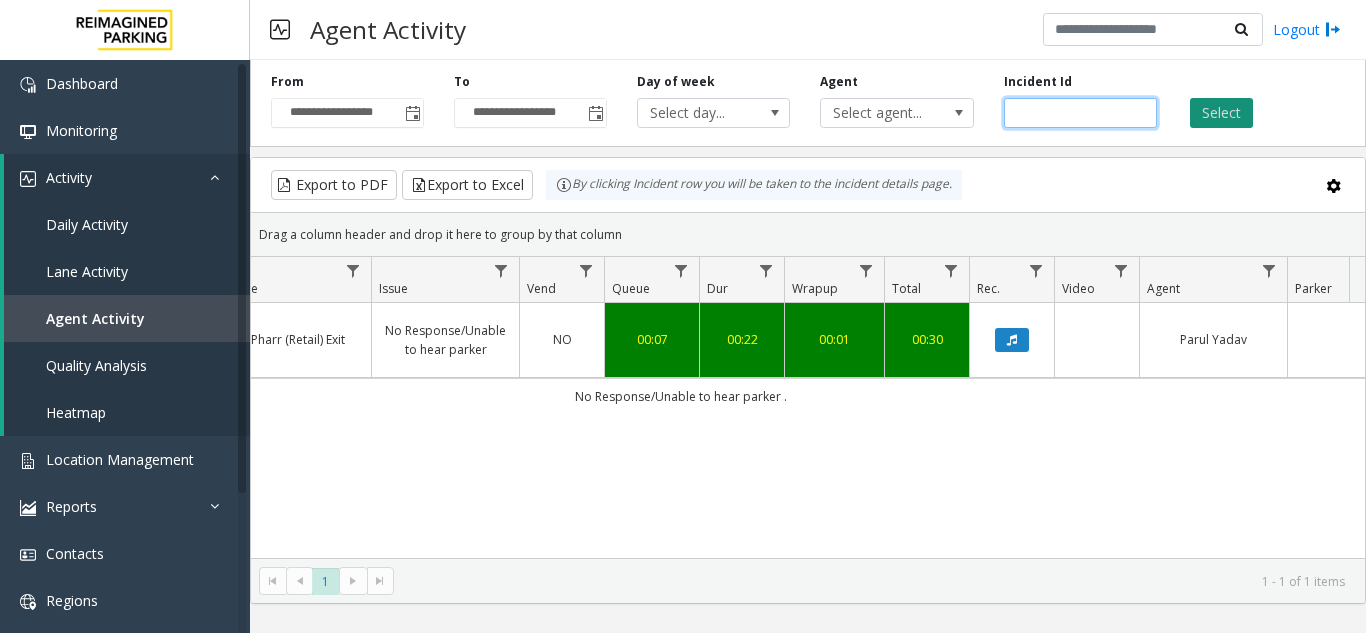 type on "*******" 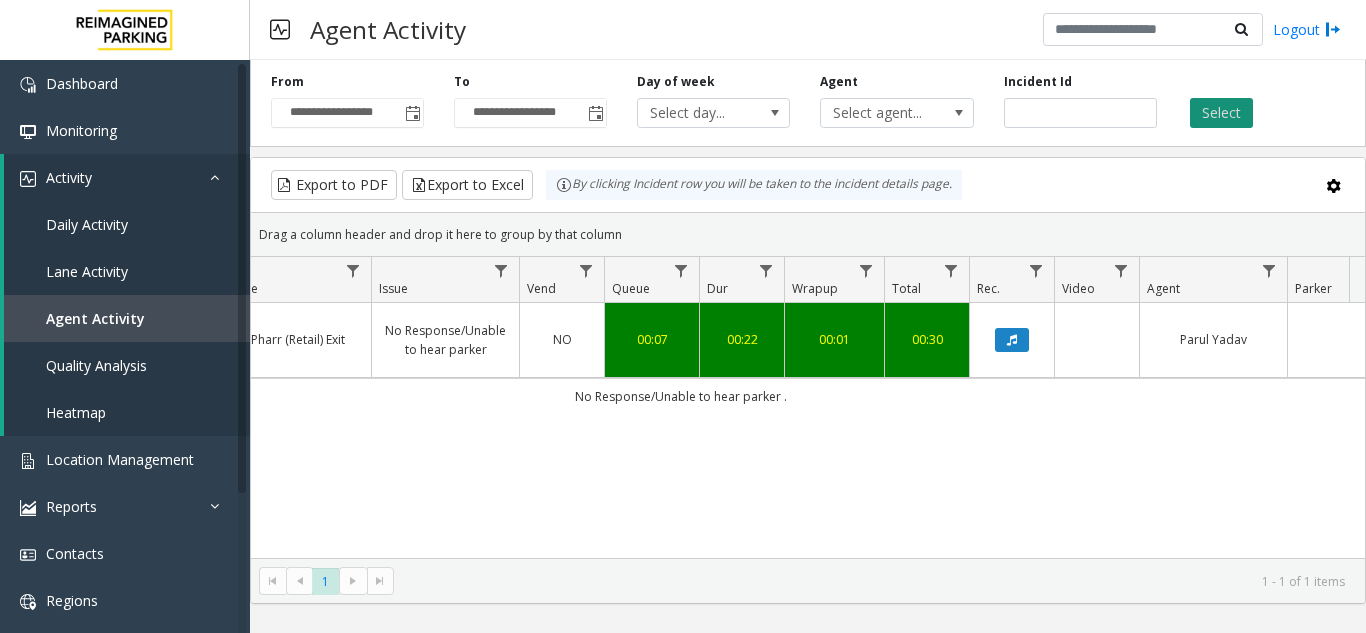 click on "Select" 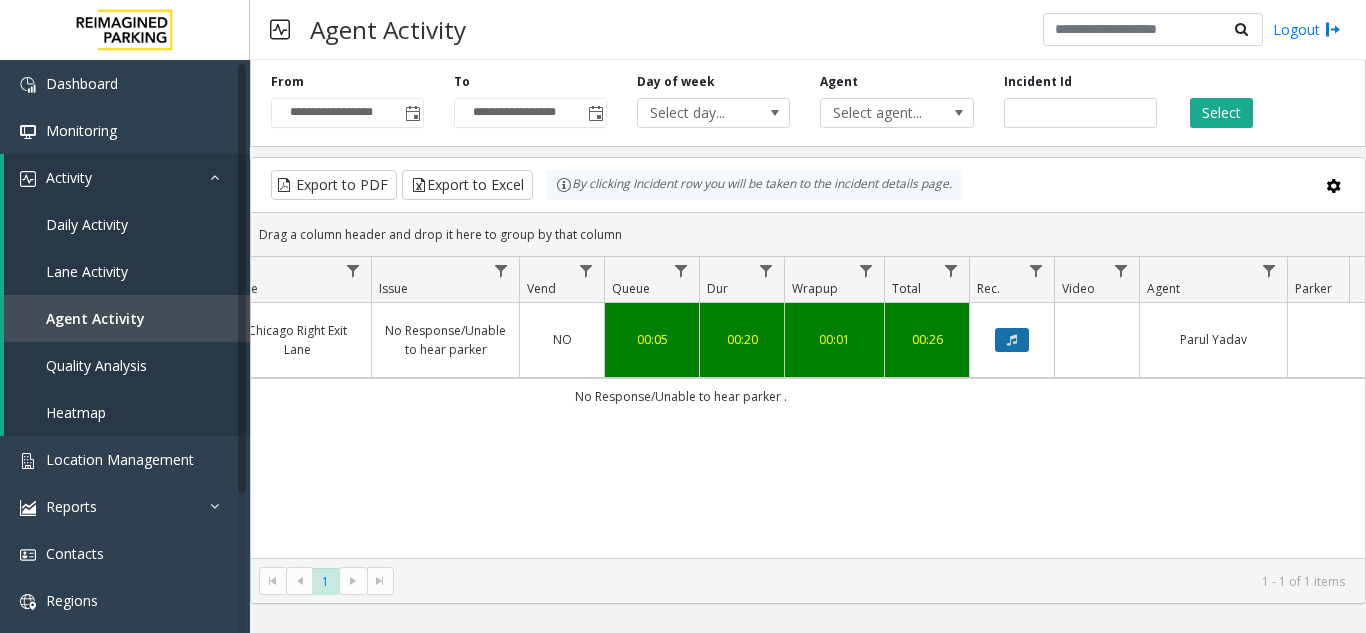 click 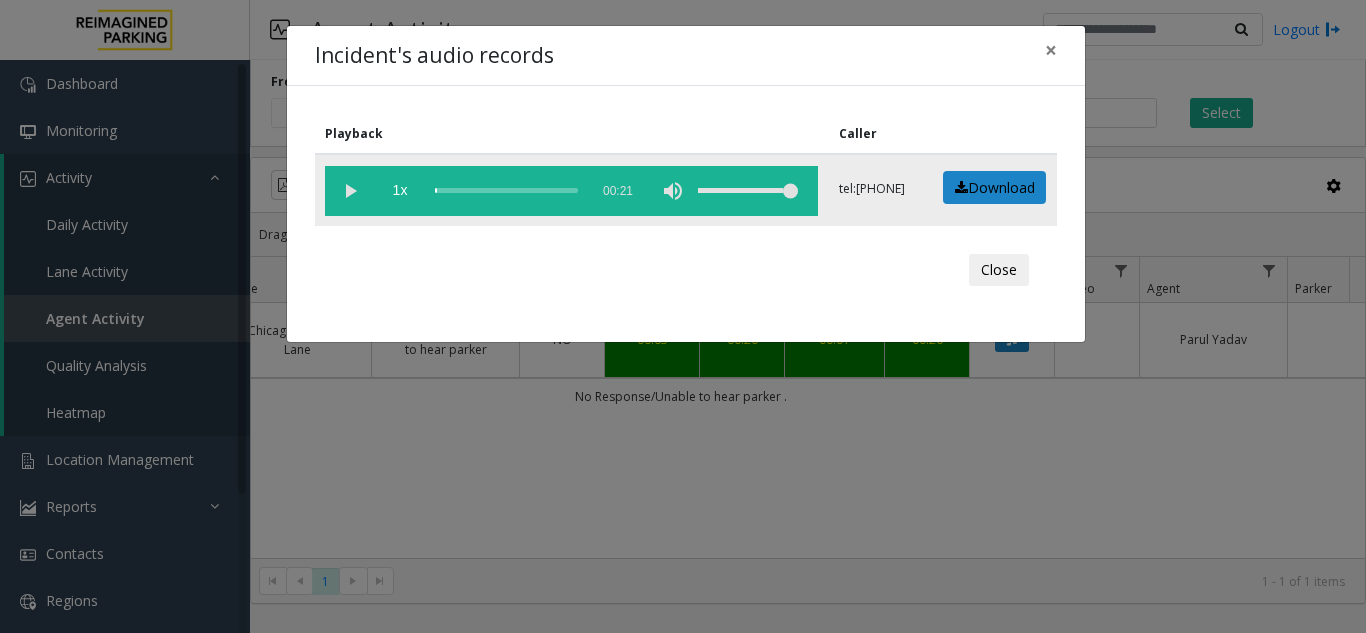 click 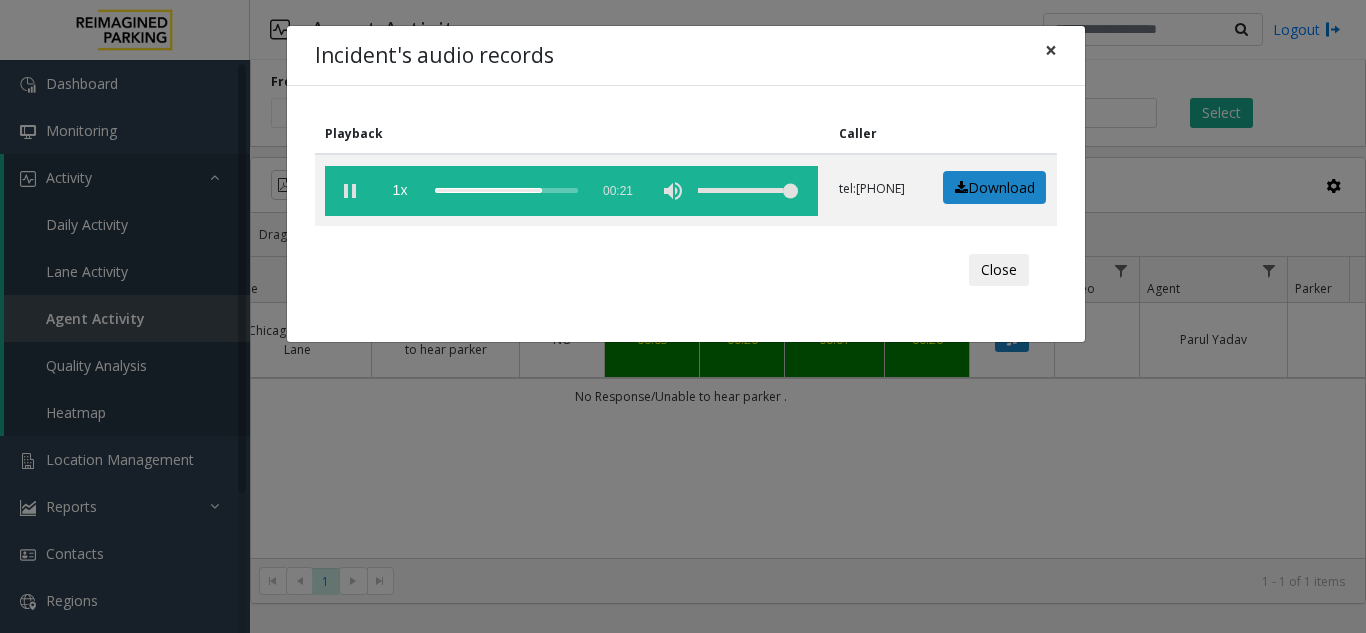 click on "×" 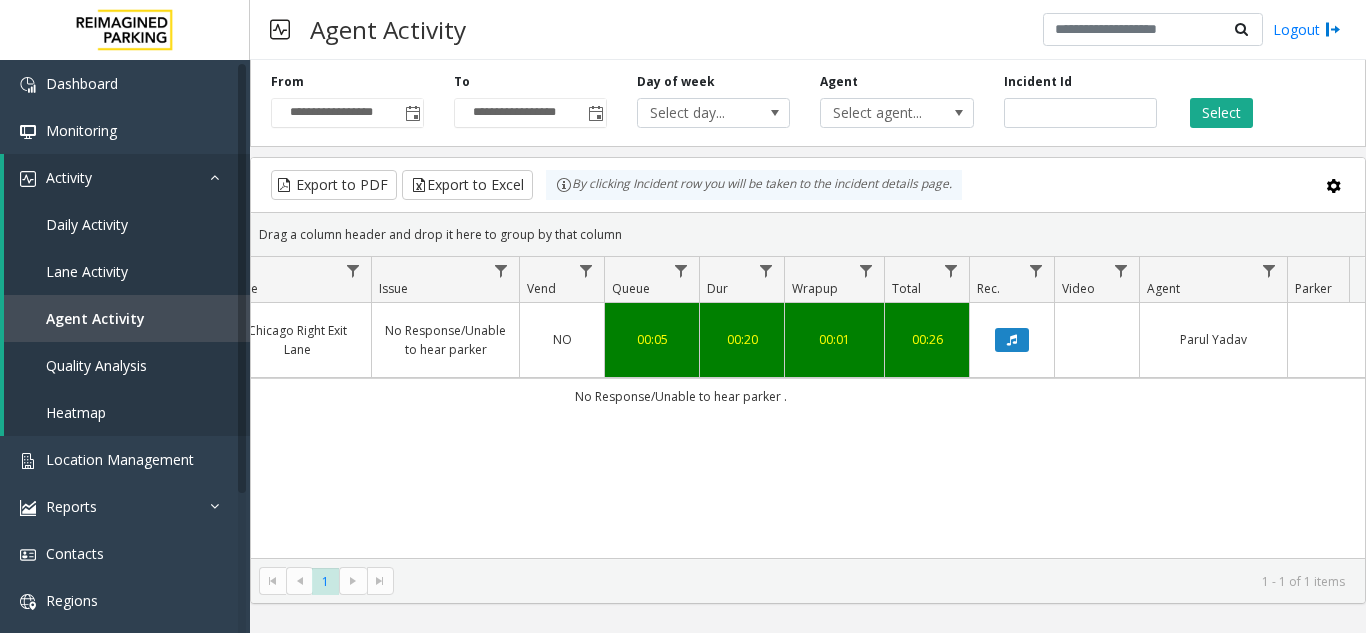 scroll, scrollTop: 0, scrollLeft: 0, axis: both 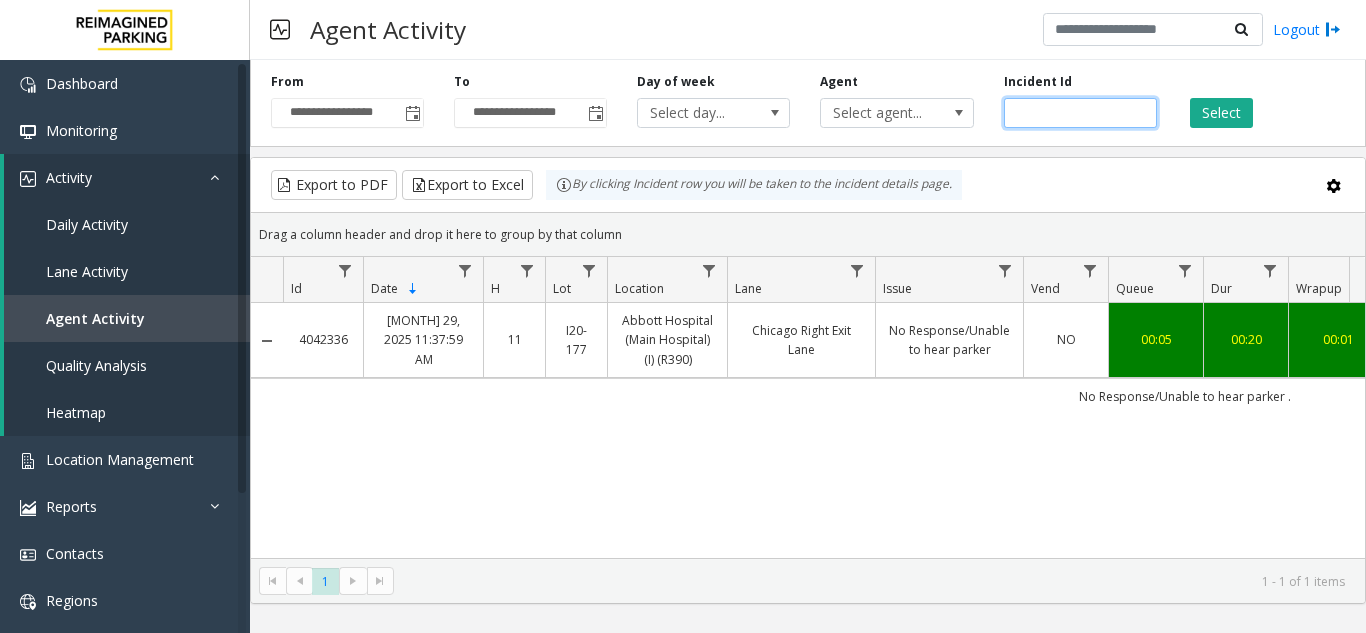click on "*******" 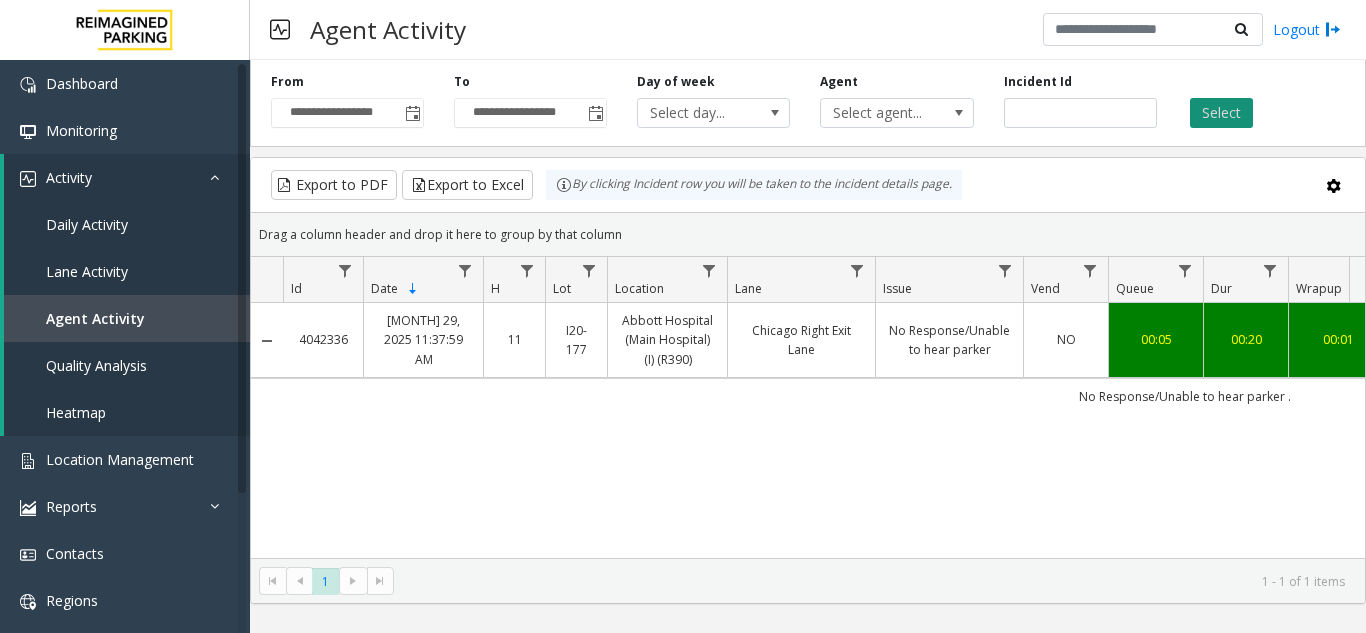 click on "Select" 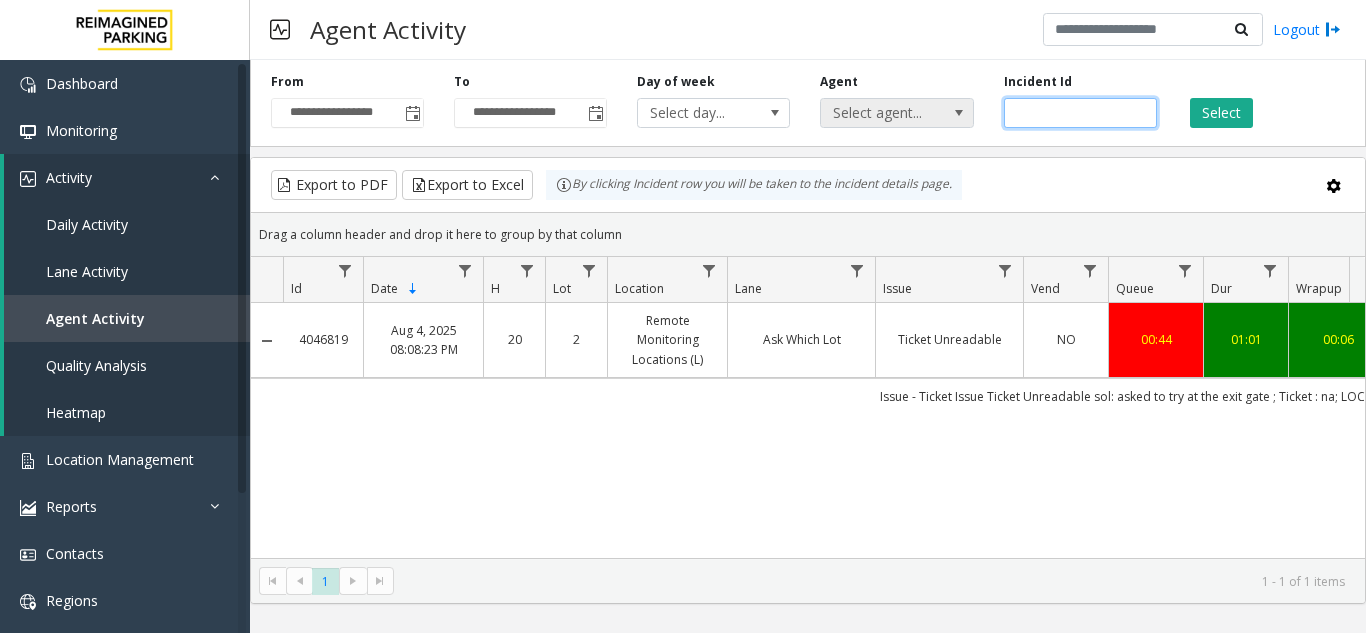 drag, startPoint x: 1073, startPoint y: 108, endPoint x: 964, endPoint y: 116, distance: 109.29318 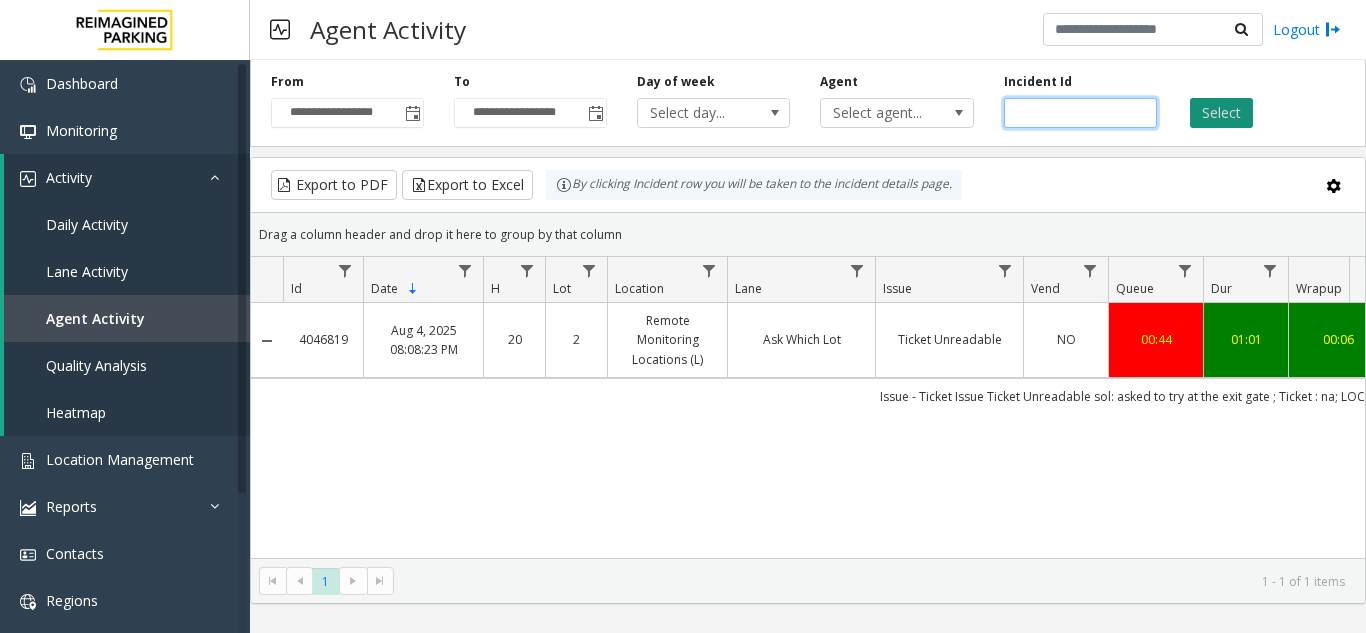 type on "*******" 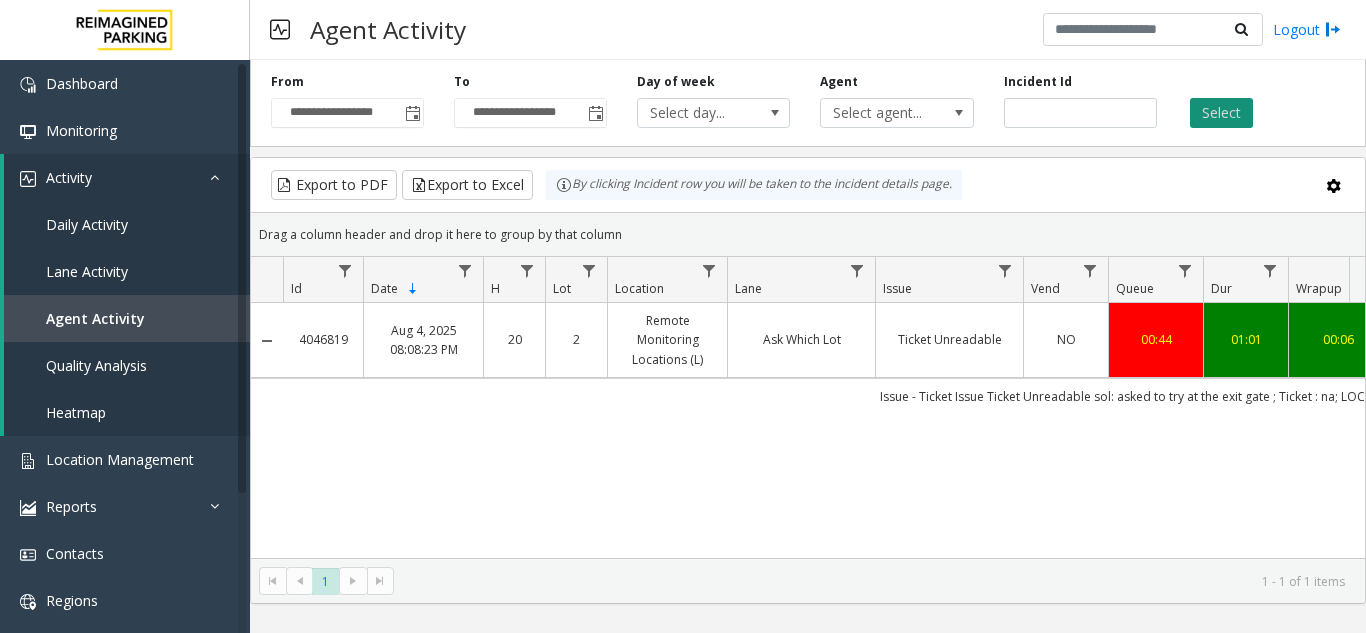 click on "Select" 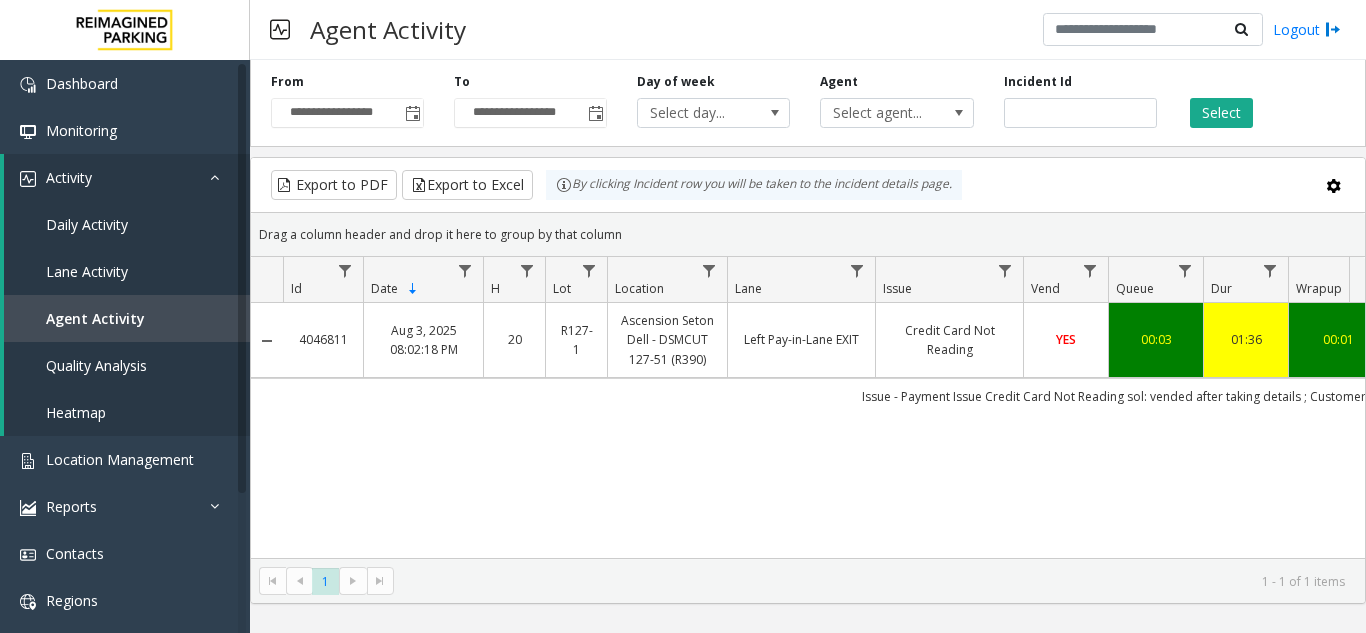 scroll, scrollTop: 0, scrollLeft: 372, axis: horizontal 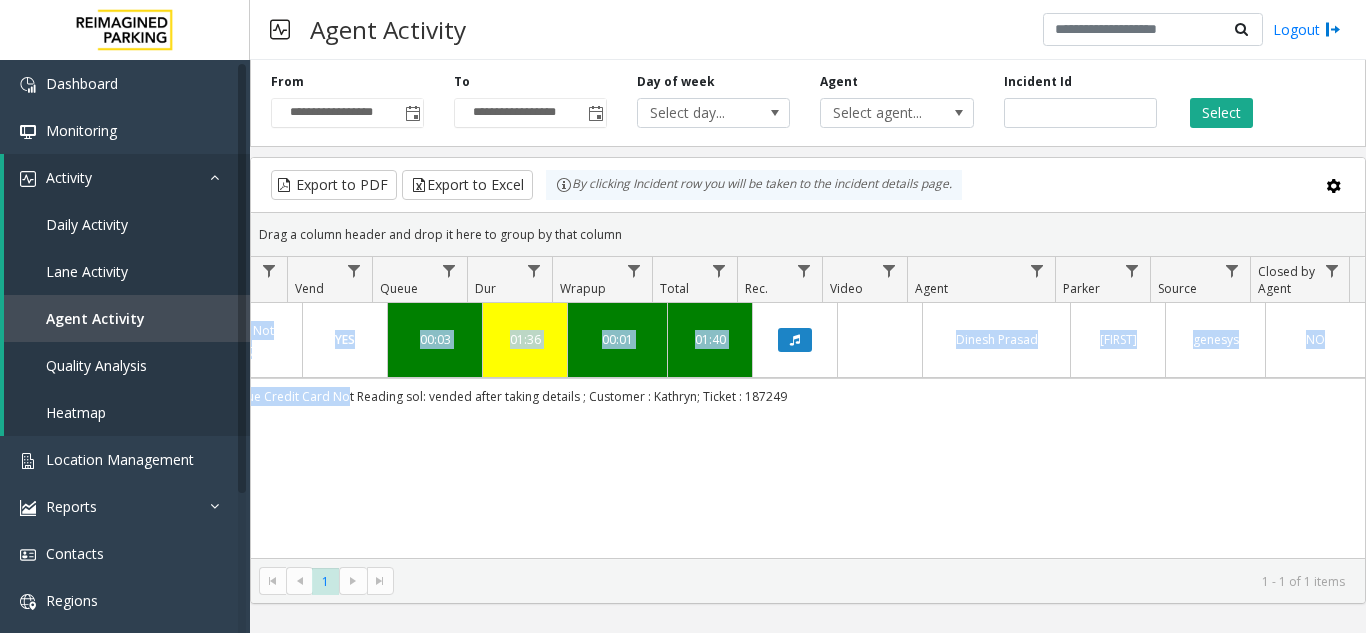 drag, startPoint x: 1066, startPoint y: 396, endPoint x: 1410, endPoint y: 398, distance: 344.00583 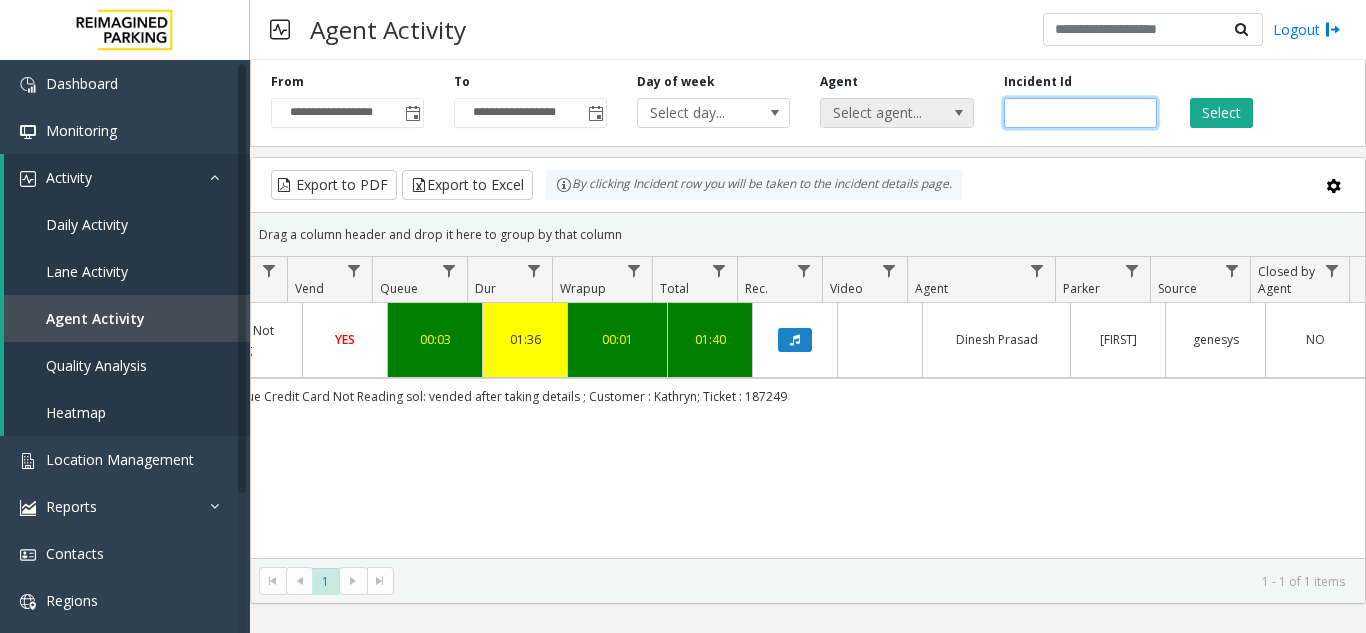 drag, startPoint x: 1080, startPoint y: 118, endPoint x: 948, endPoint y: 122, distance: 132.0606 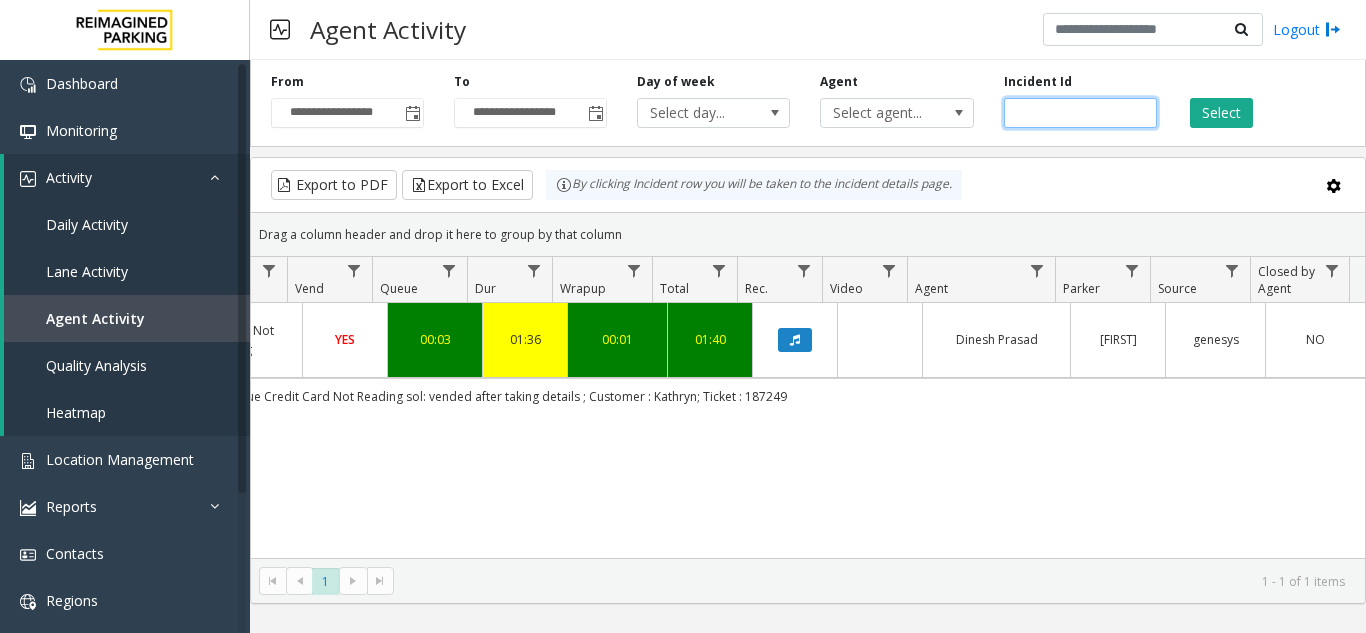 click 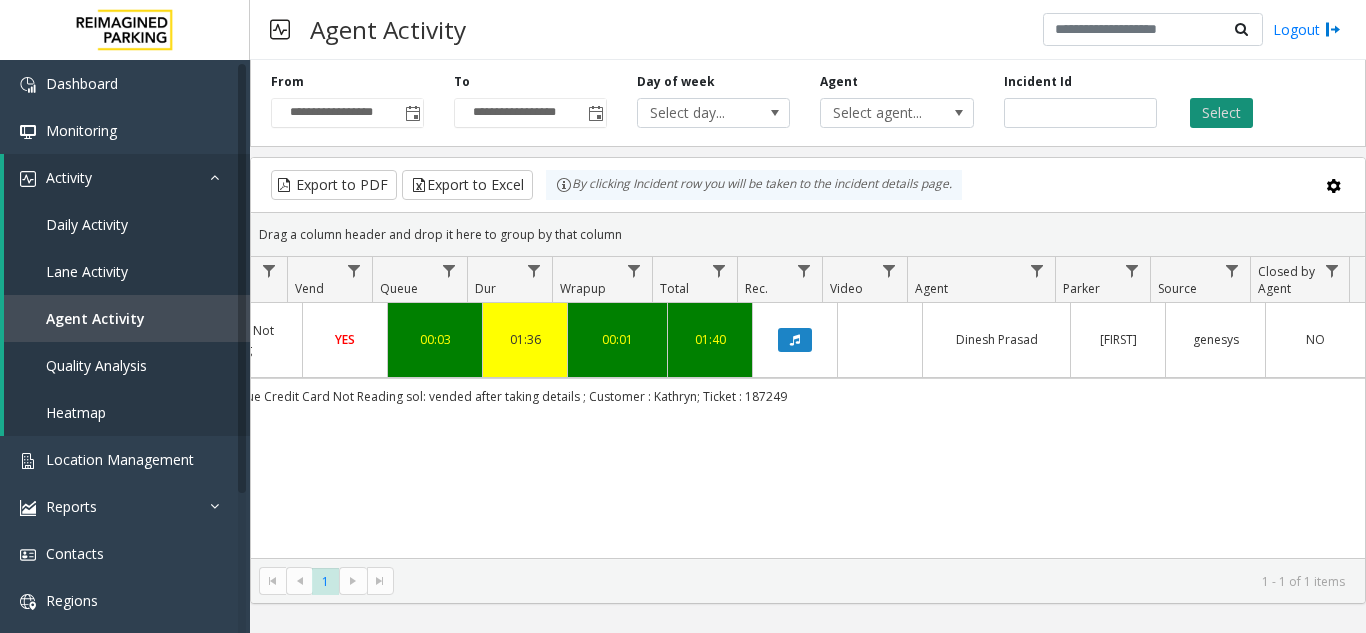 click on "Select" 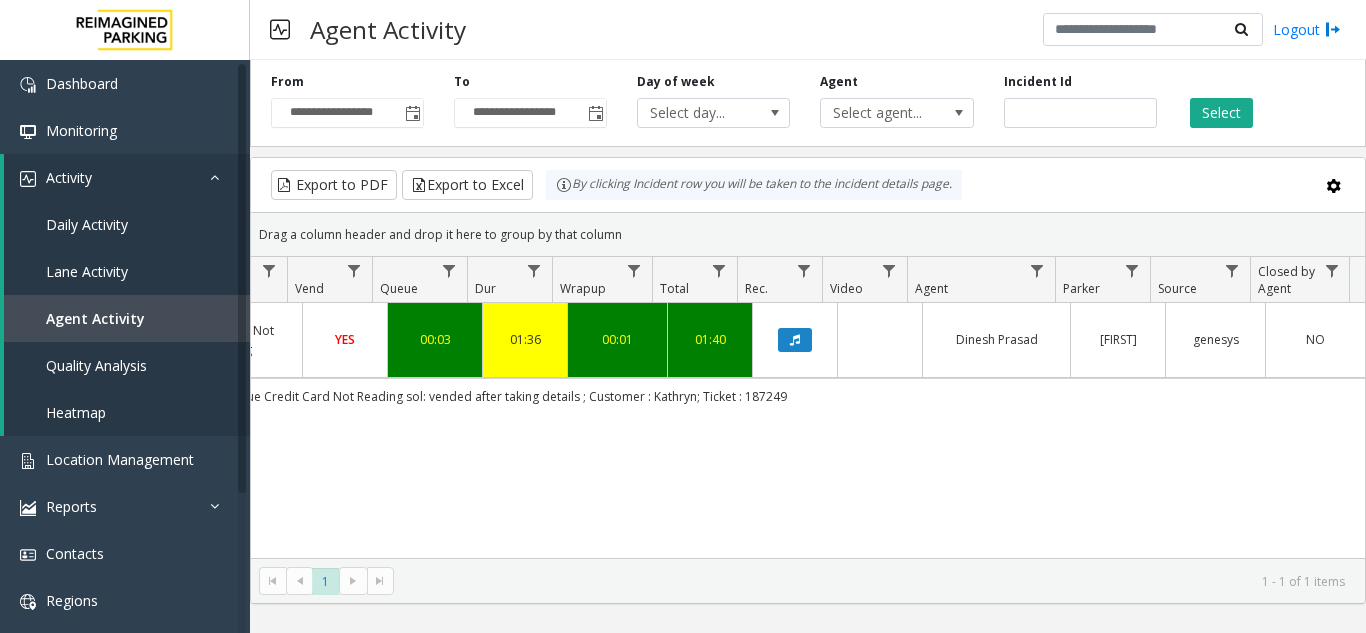 scroll, scrollTop: 0, scrollLeft: 119, axis: horizontal 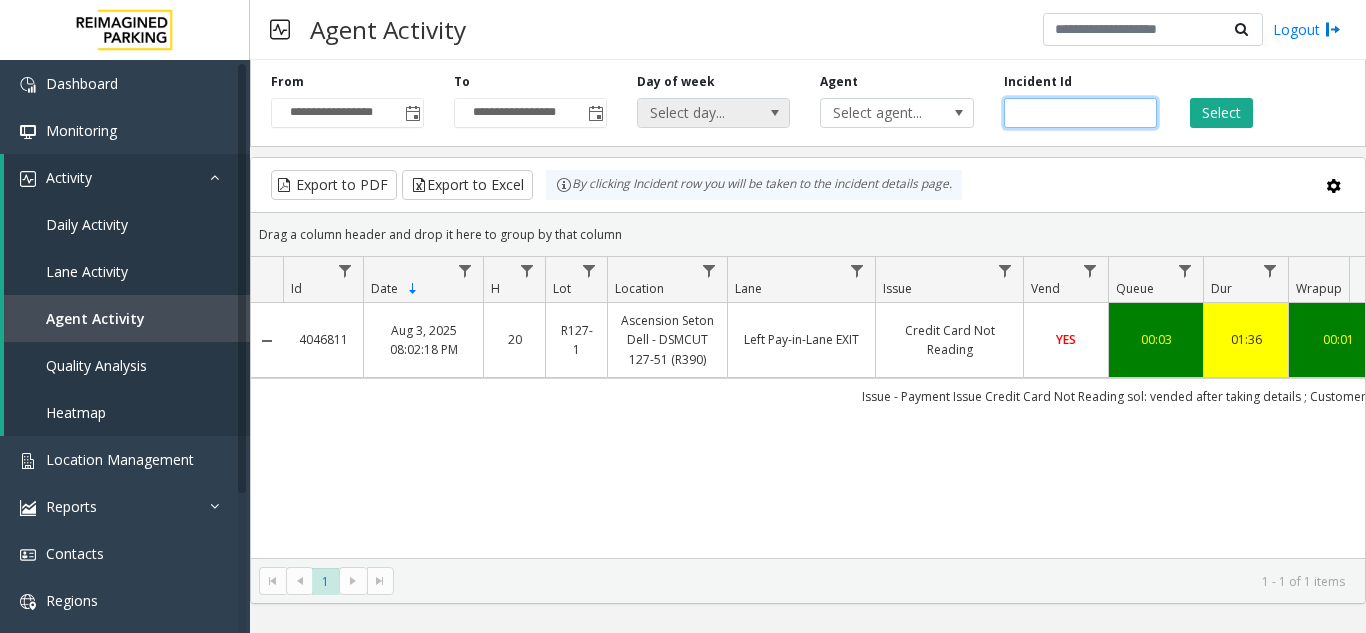 drag, startPoint x: 1101, startPoint y: 118, endPoint x: 780, endPoint y: 108, distance: 321.15573 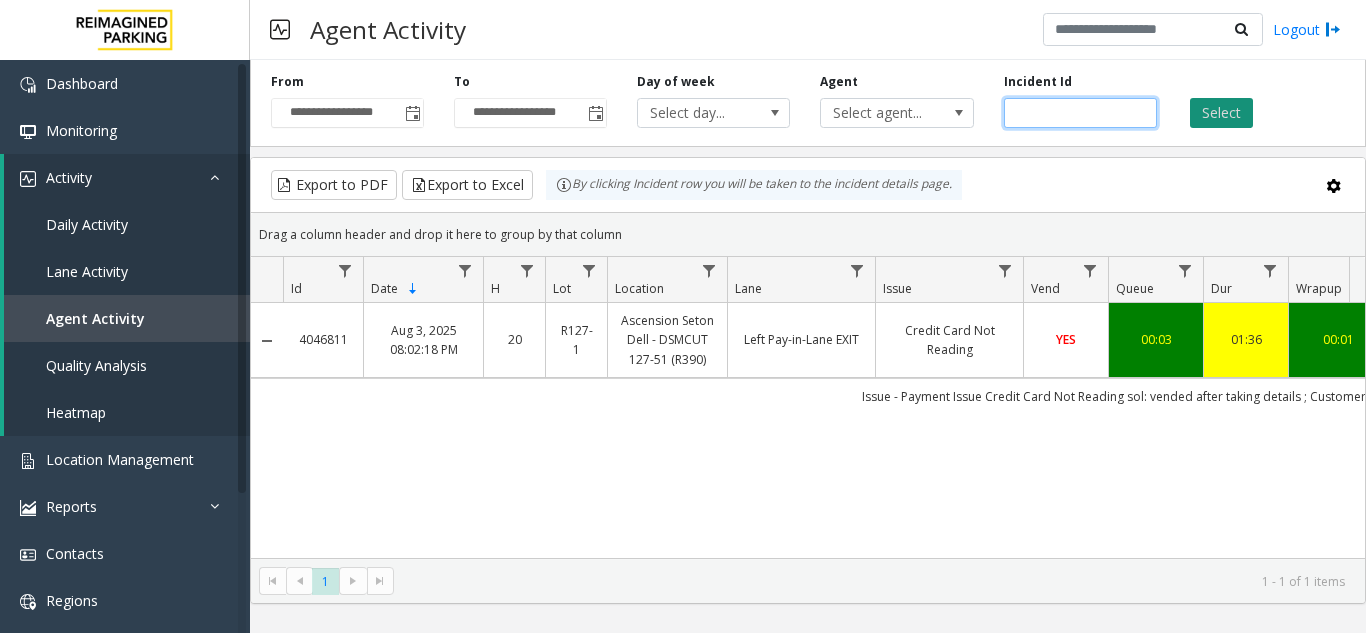 type on "*******" 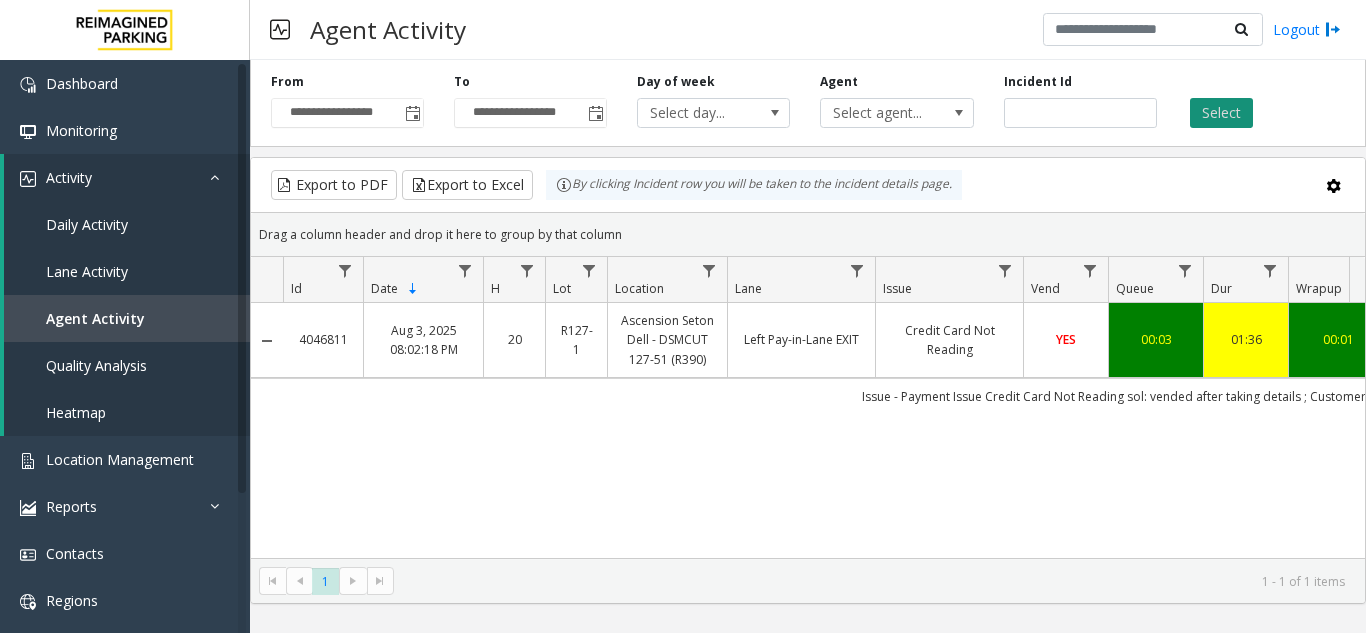 click on "Select" 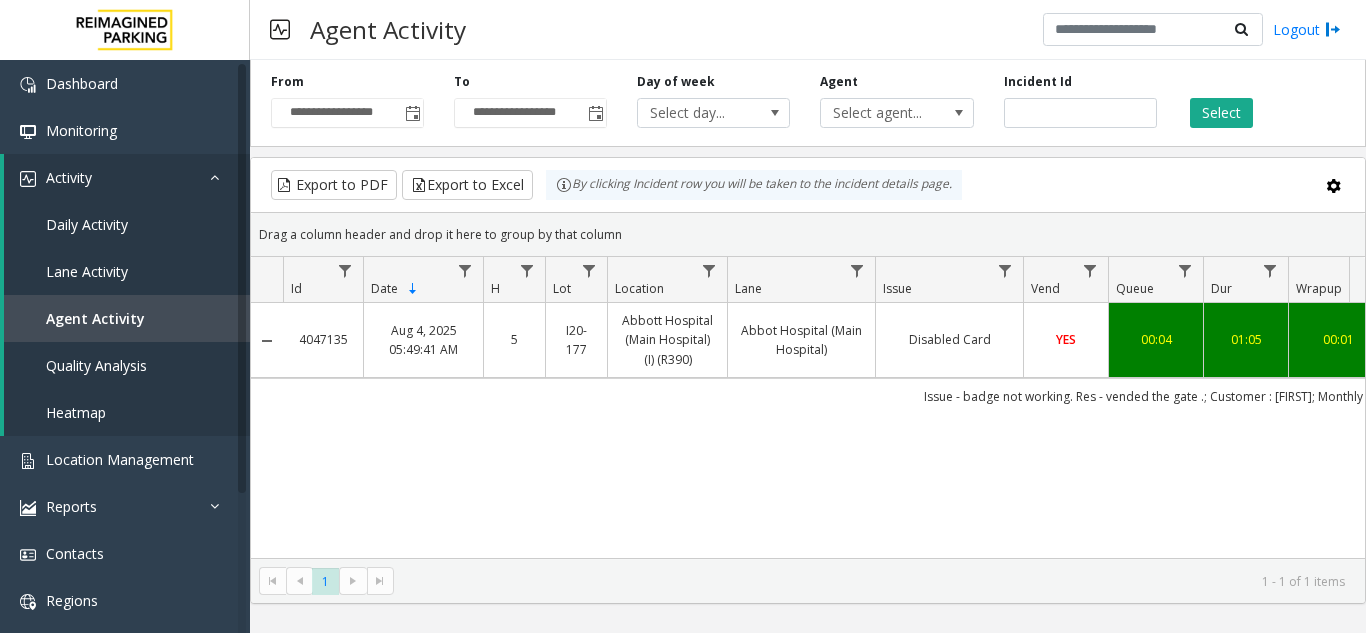 scroll, scrollTop: 0, scrollLeft: 74, axis: horizontal 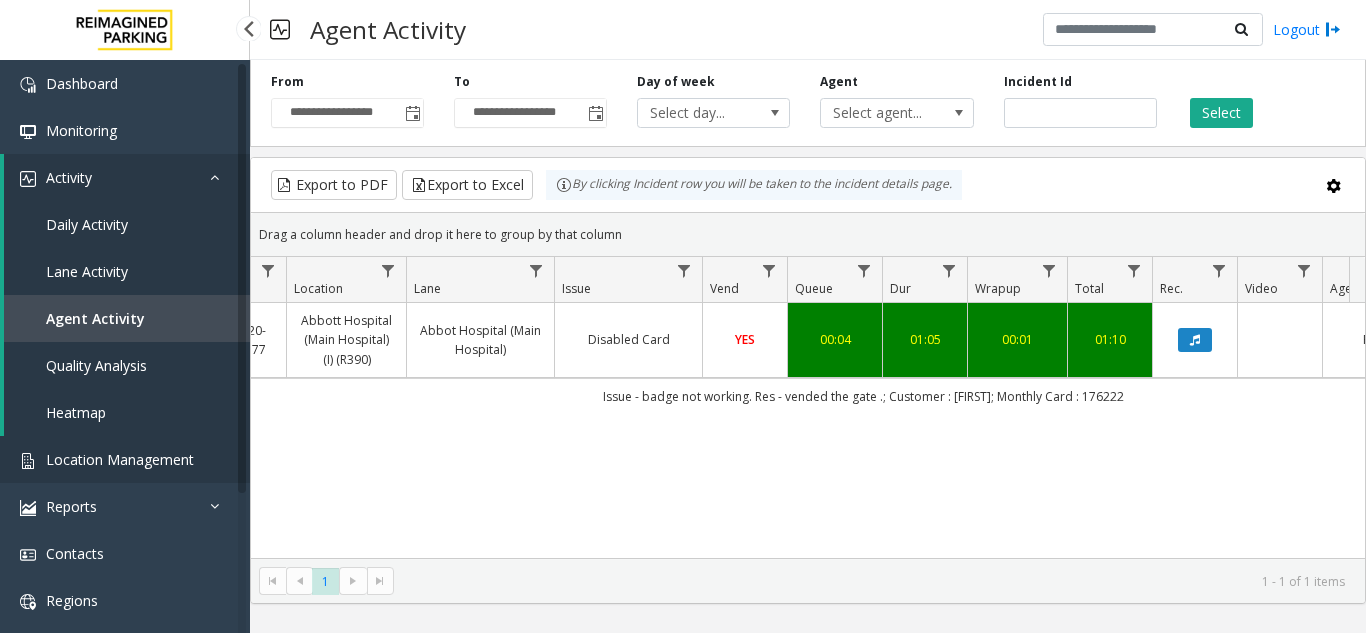 click on "Location Management" at bounding box center (120, 459) 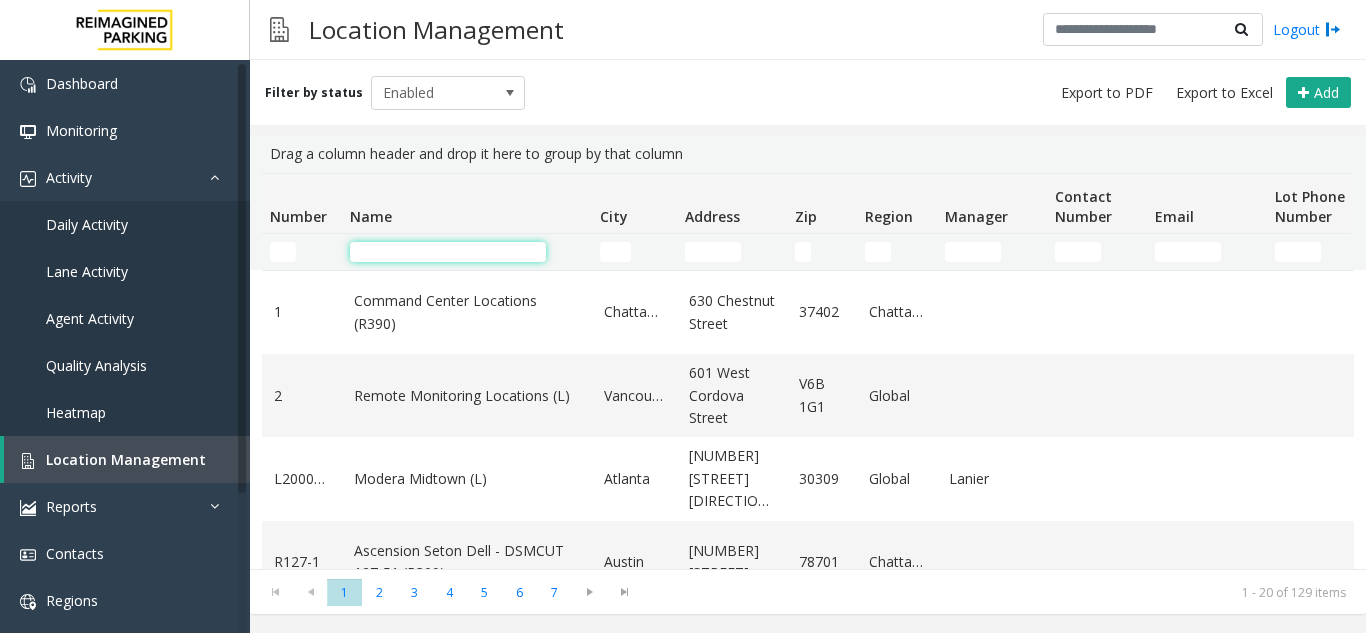 click 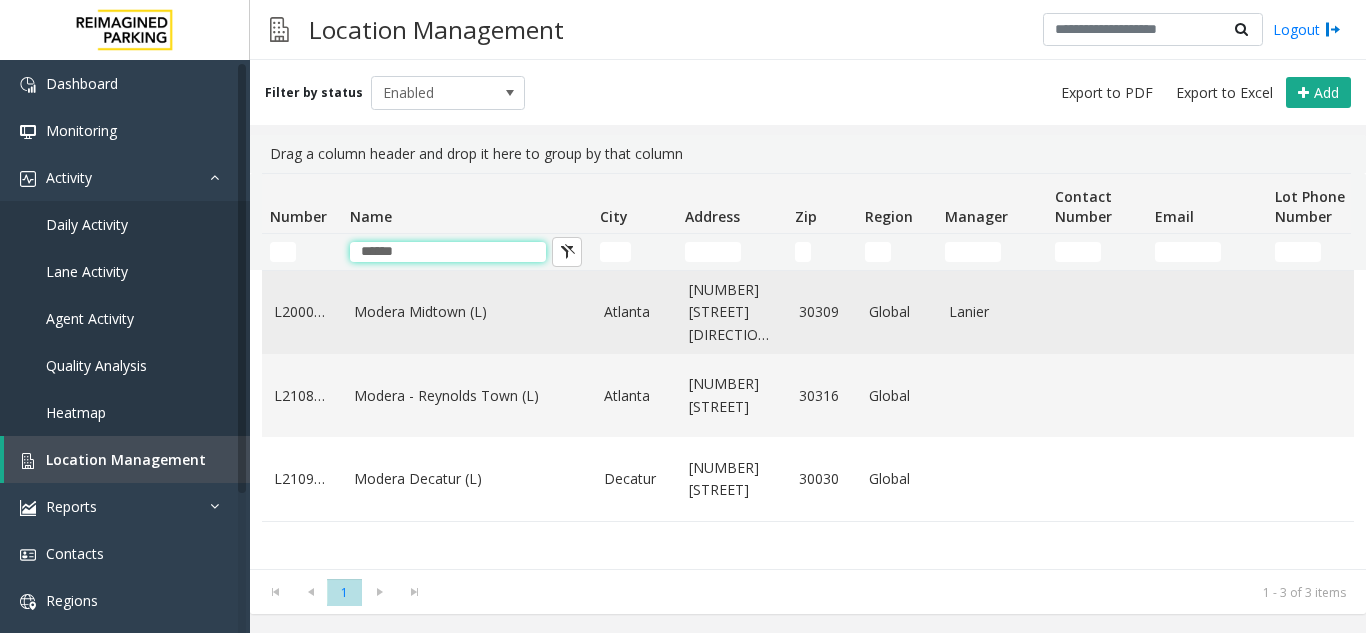 type on "******" 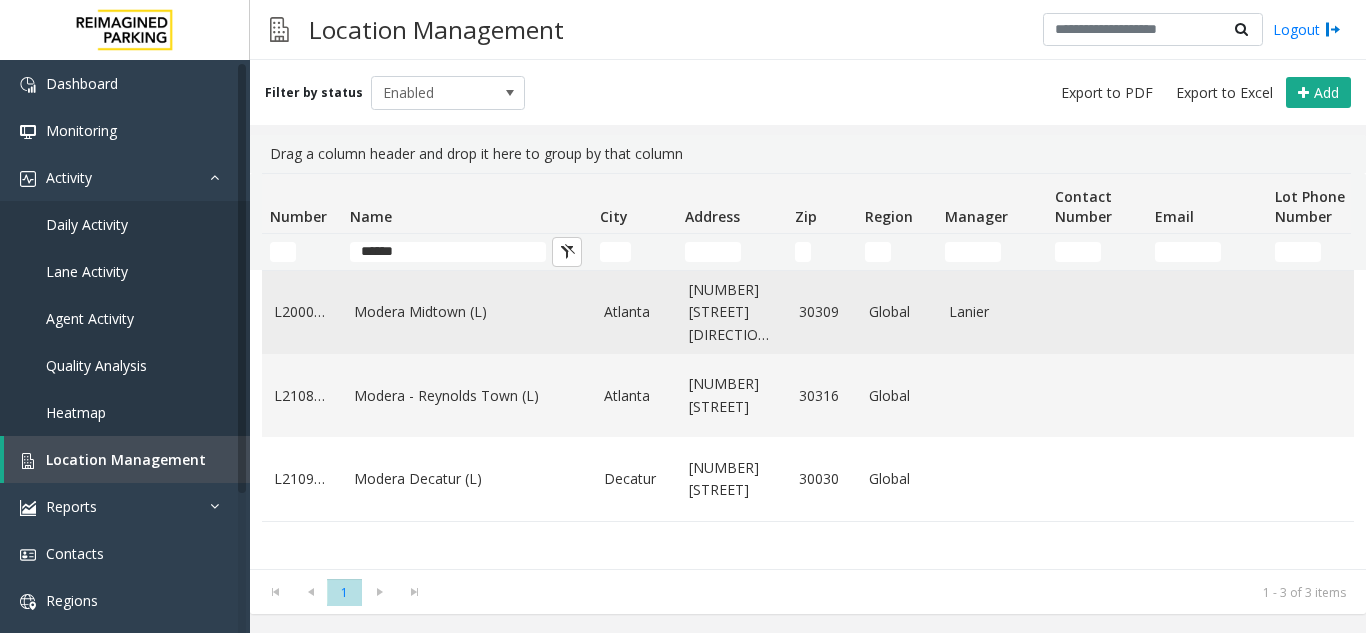 click on "Modera Midtown	(L)" 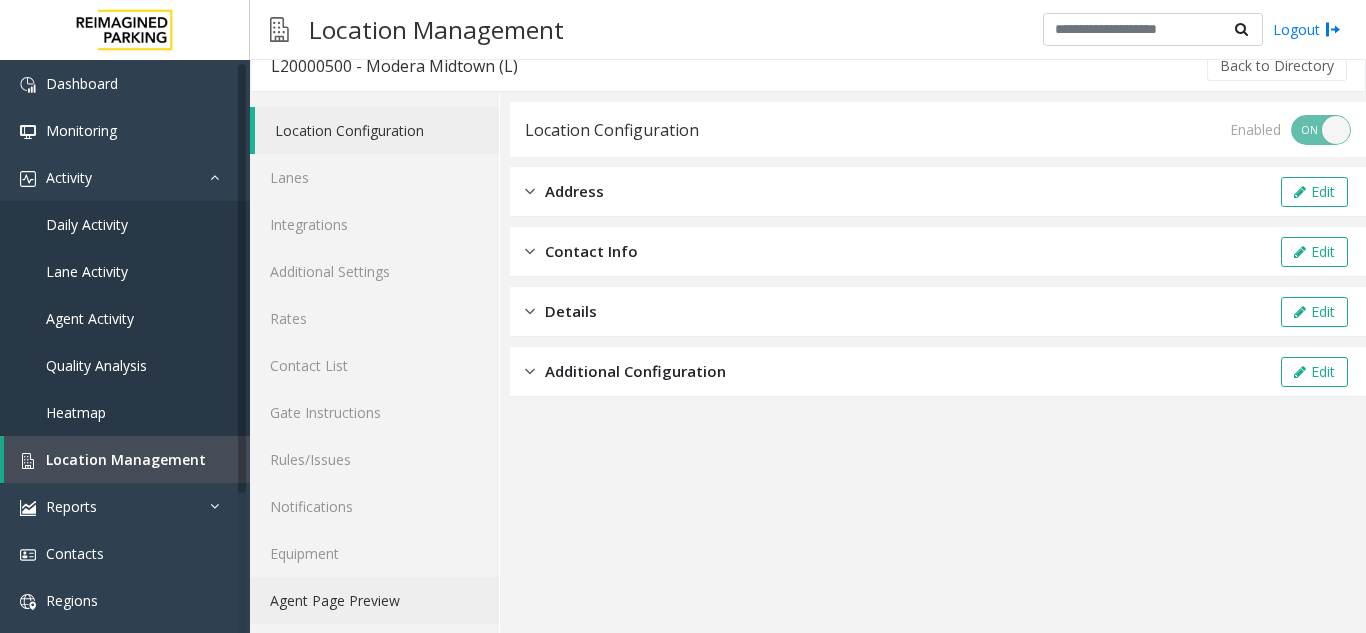 scroll, scrollTop: 26, scrollLeft: 0, axis: vertical 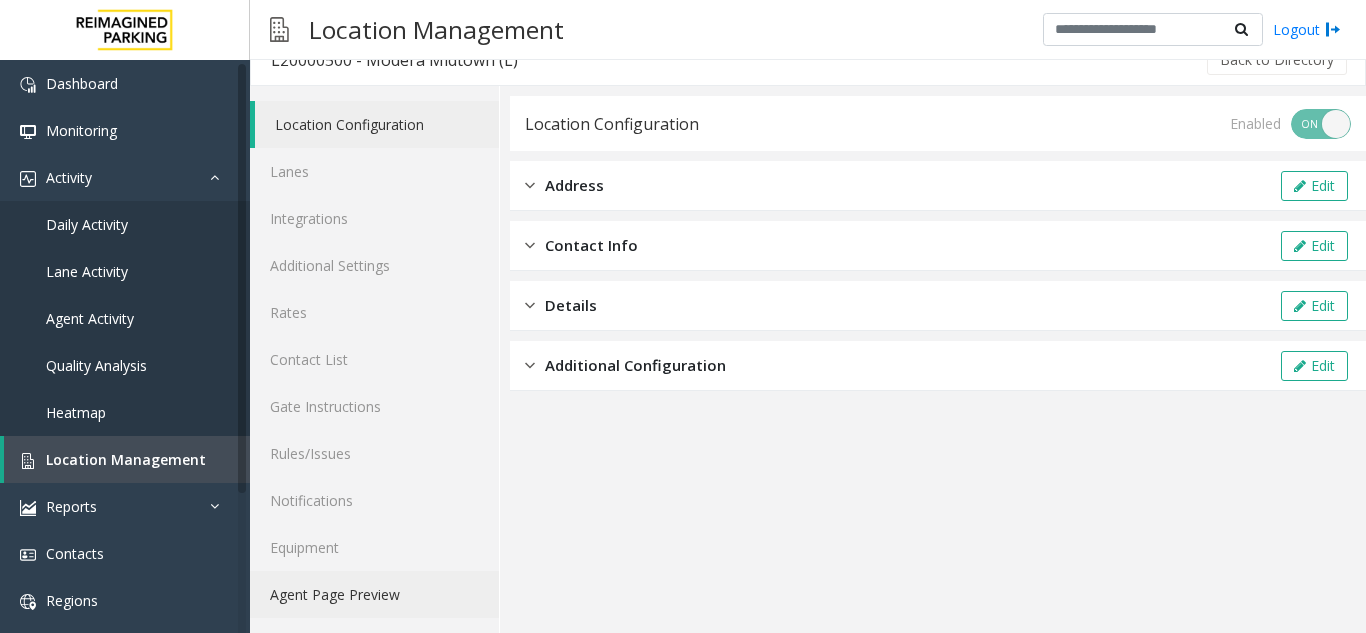click on "Agent Page Preview" 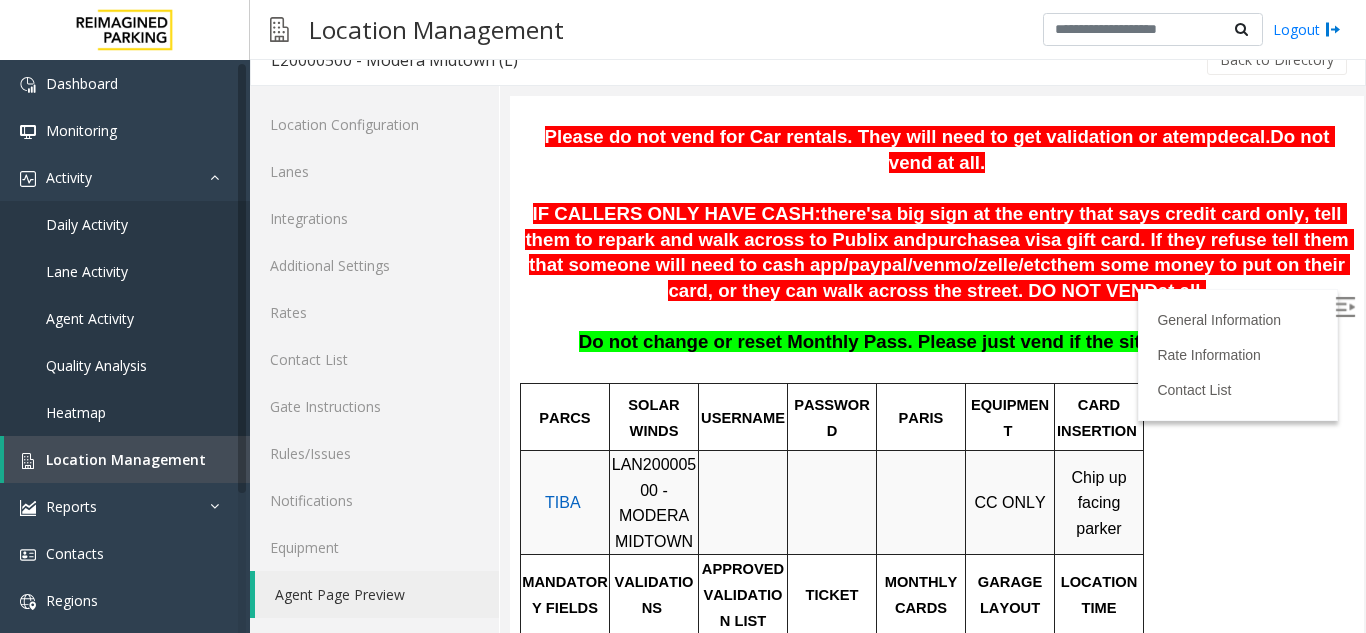 scroll, scrollTop: 400, scrollLeft: 0, axis: vertical 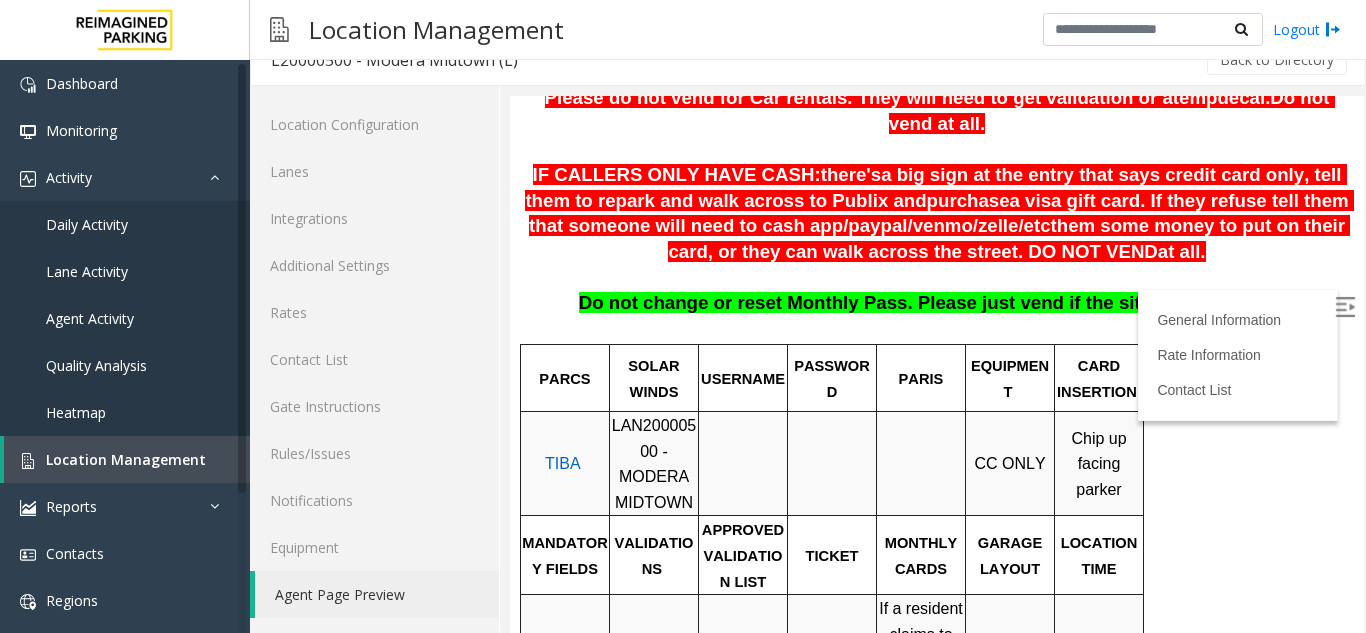 click at bounding box center [1345, 307] 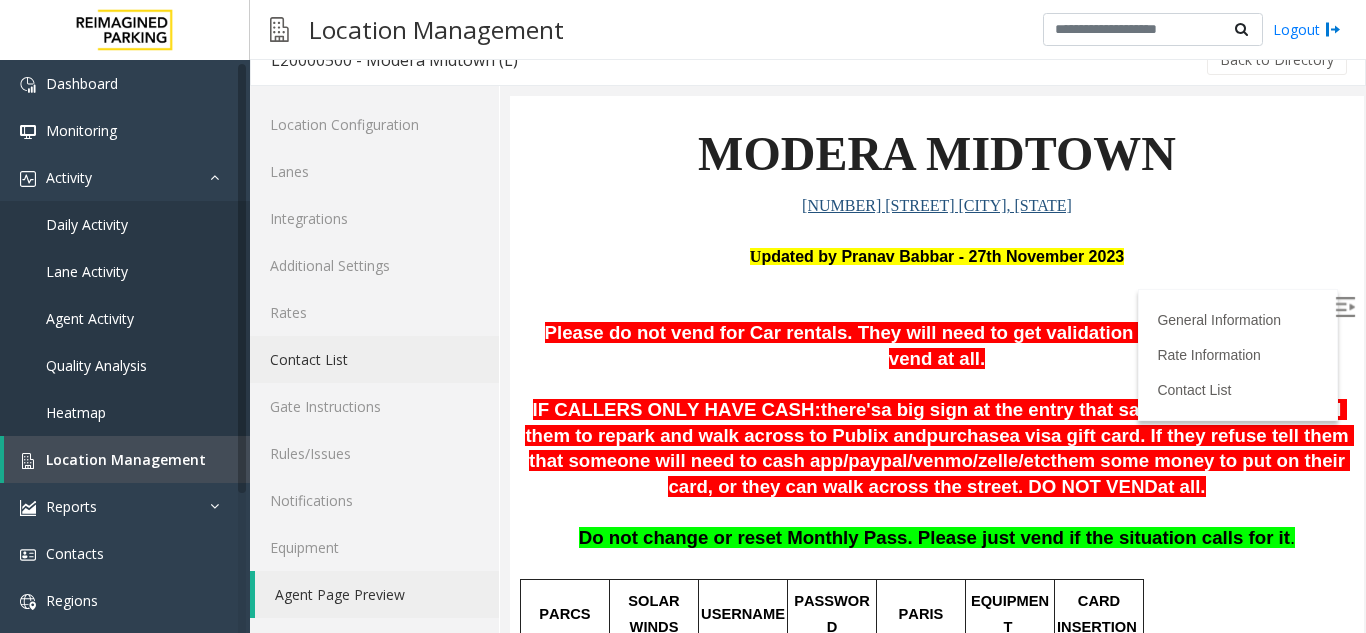 scroll, scrollTop: 200, scrollLeft: 0, axis: vertical 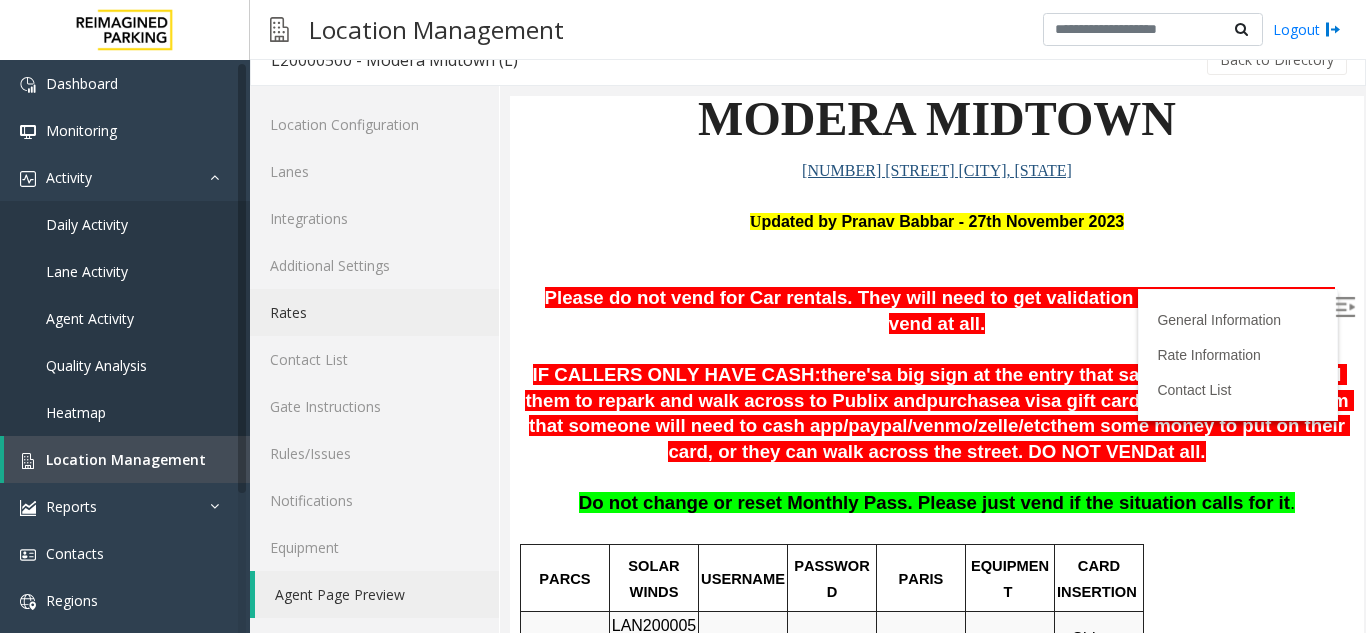click on "Rates" 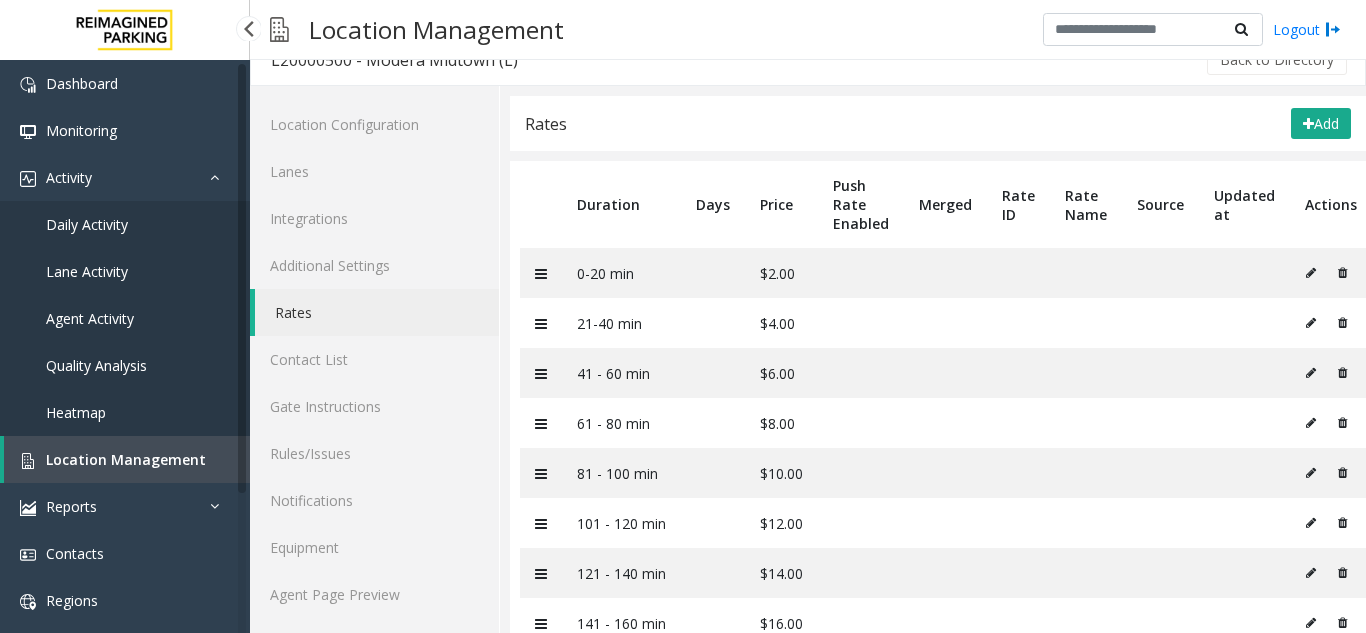 click on "Agent Activity" at bounding box center [90, 318] 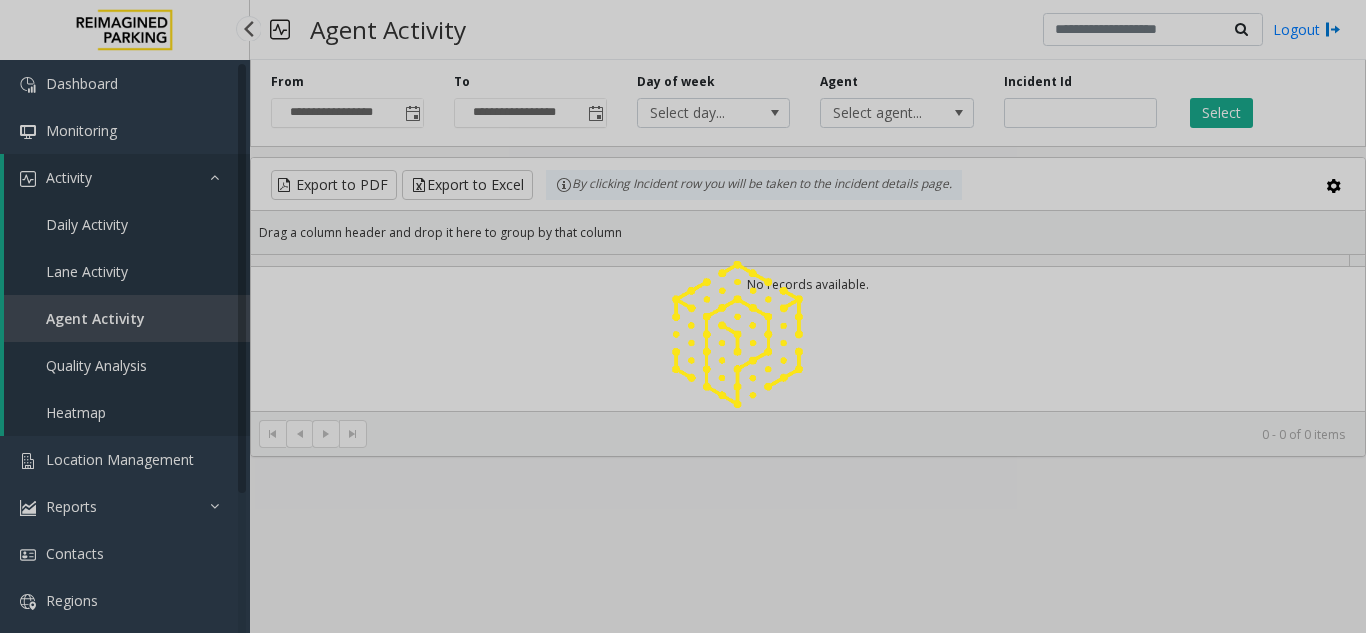 scroll, scrollTop: 0, scrollLeft: 0, axis: both 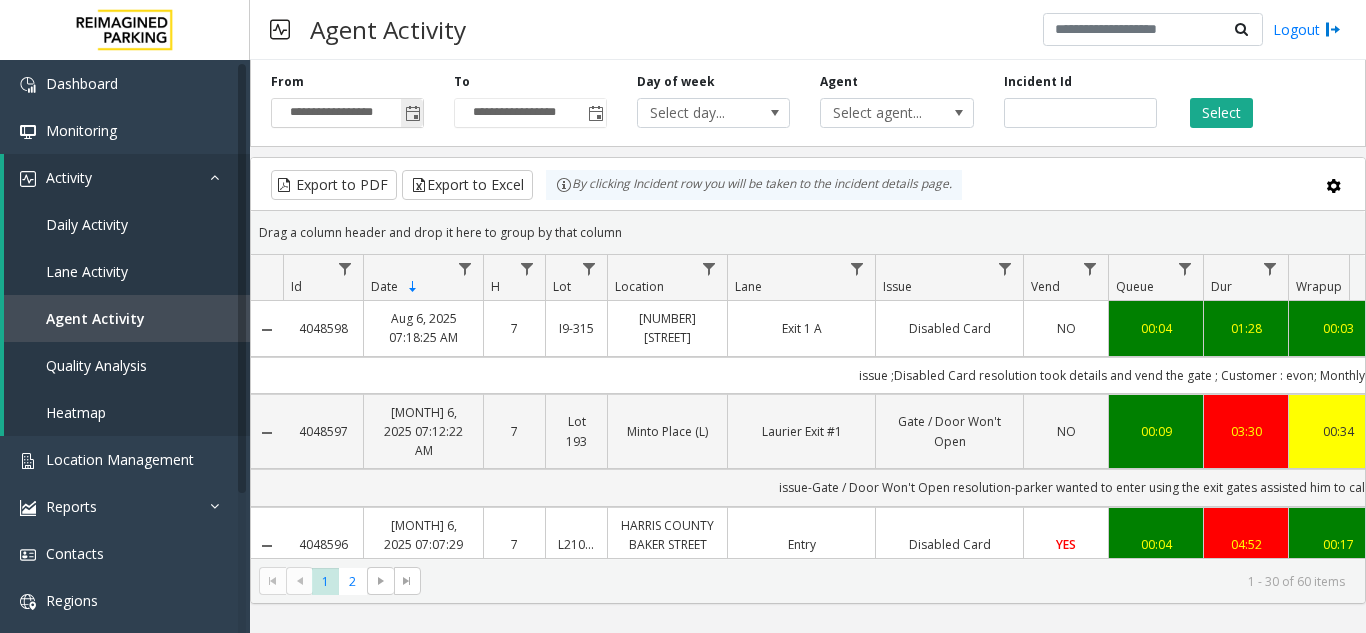 click 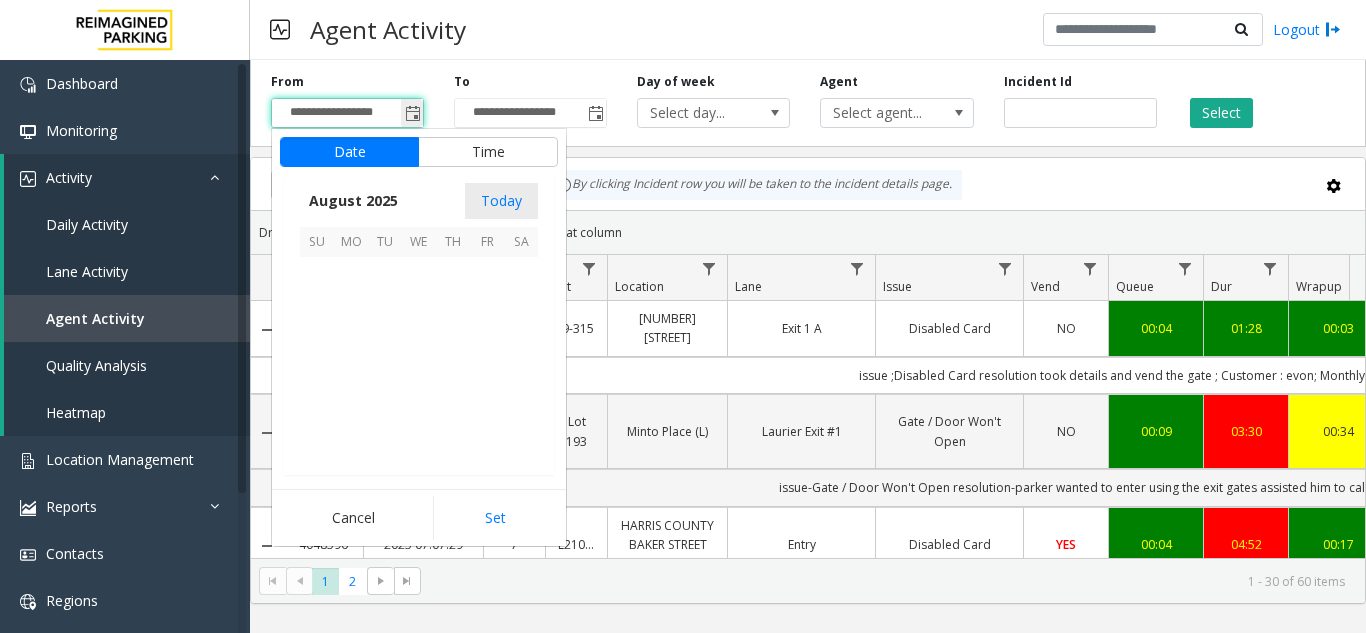 scroll, scrollTop: 358666, scrollLeft: 0, axis: vertical 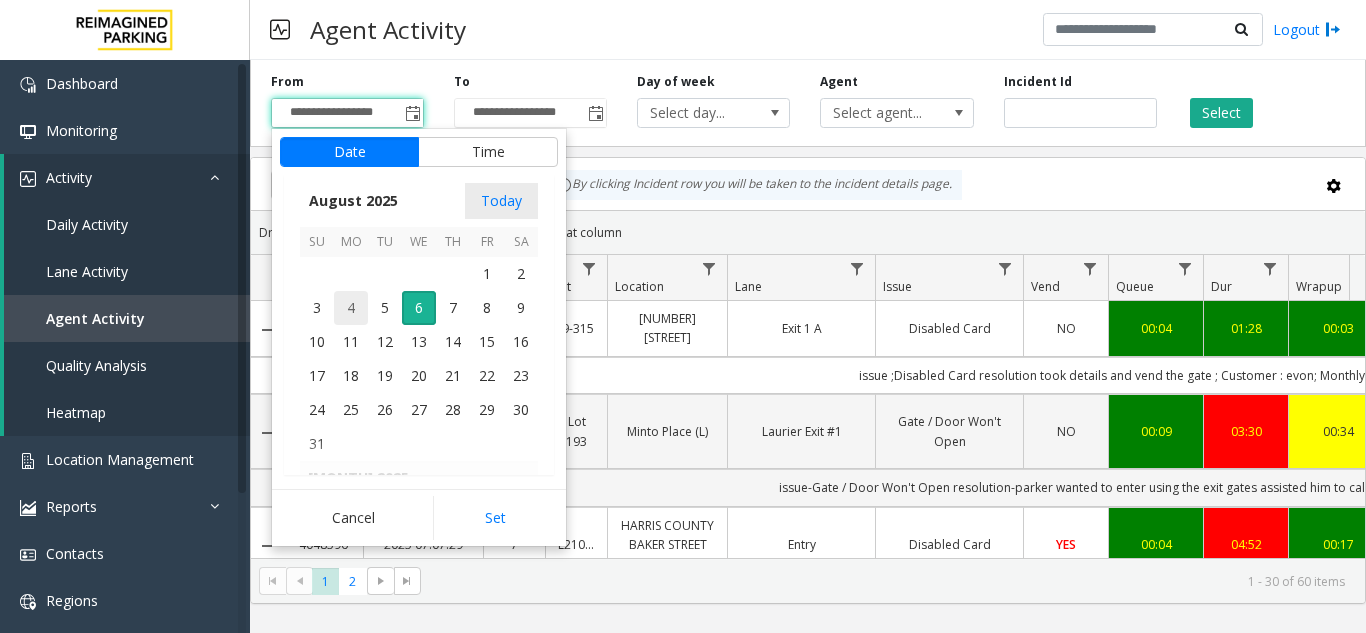 click on "4" at bounding box center [351, 308] 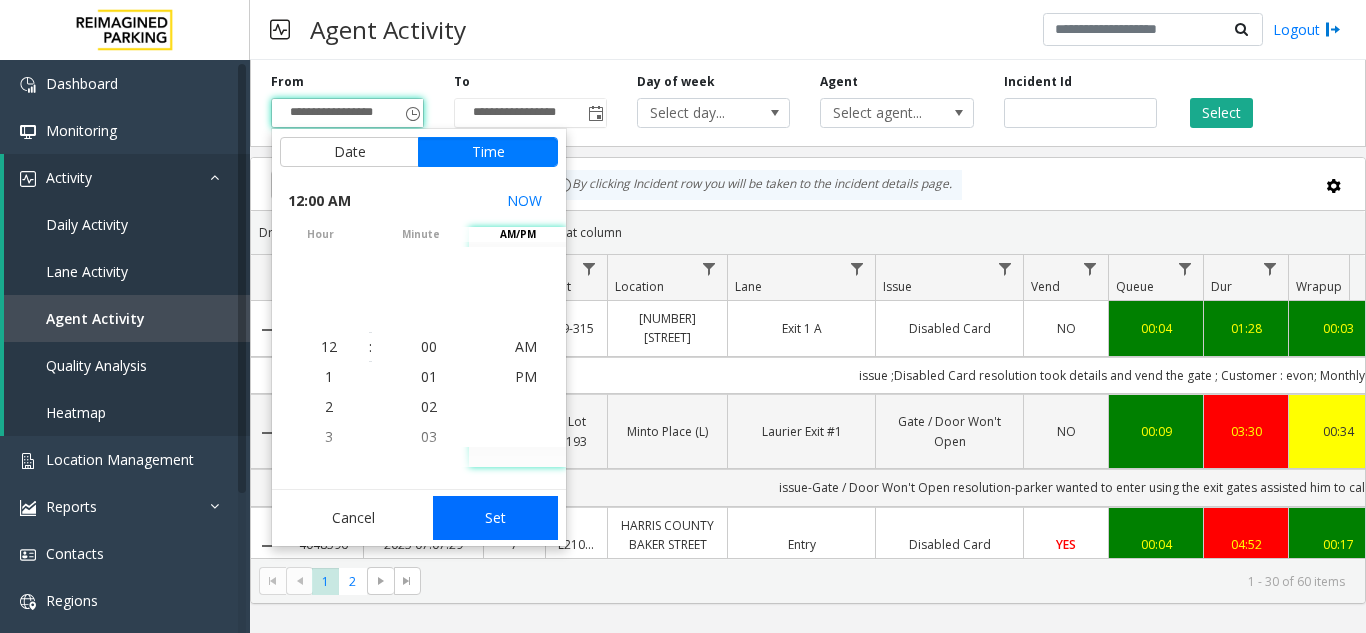 click on "Set" 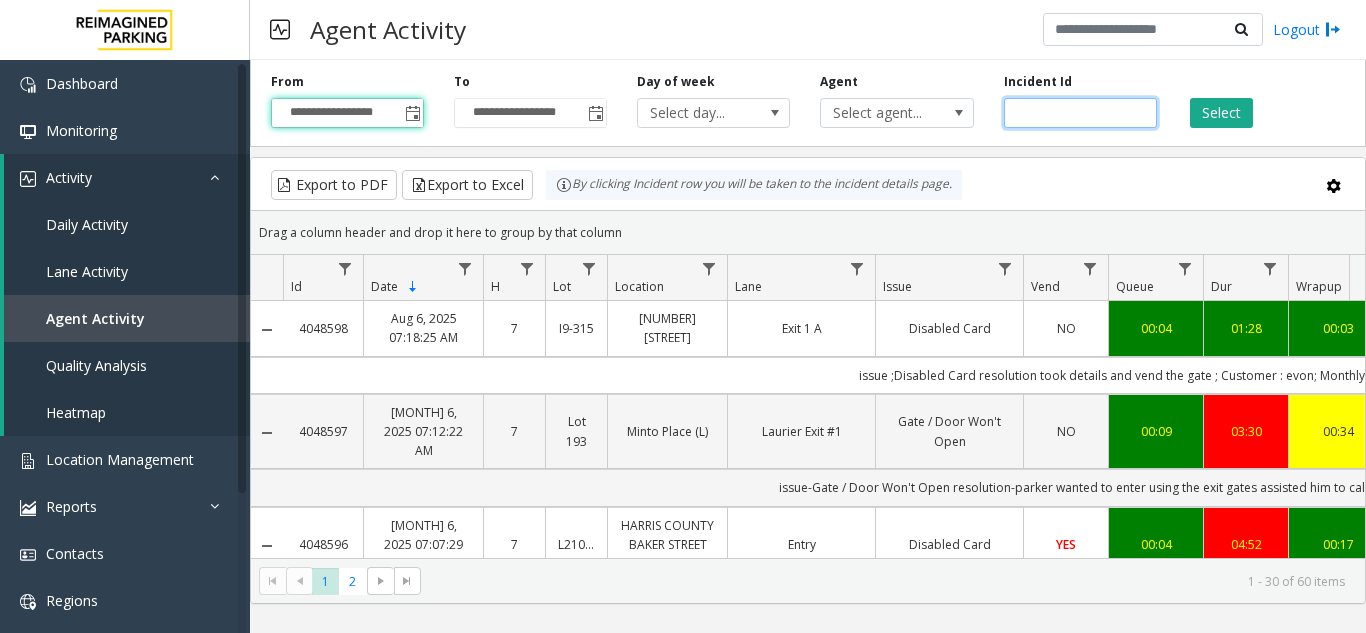 click 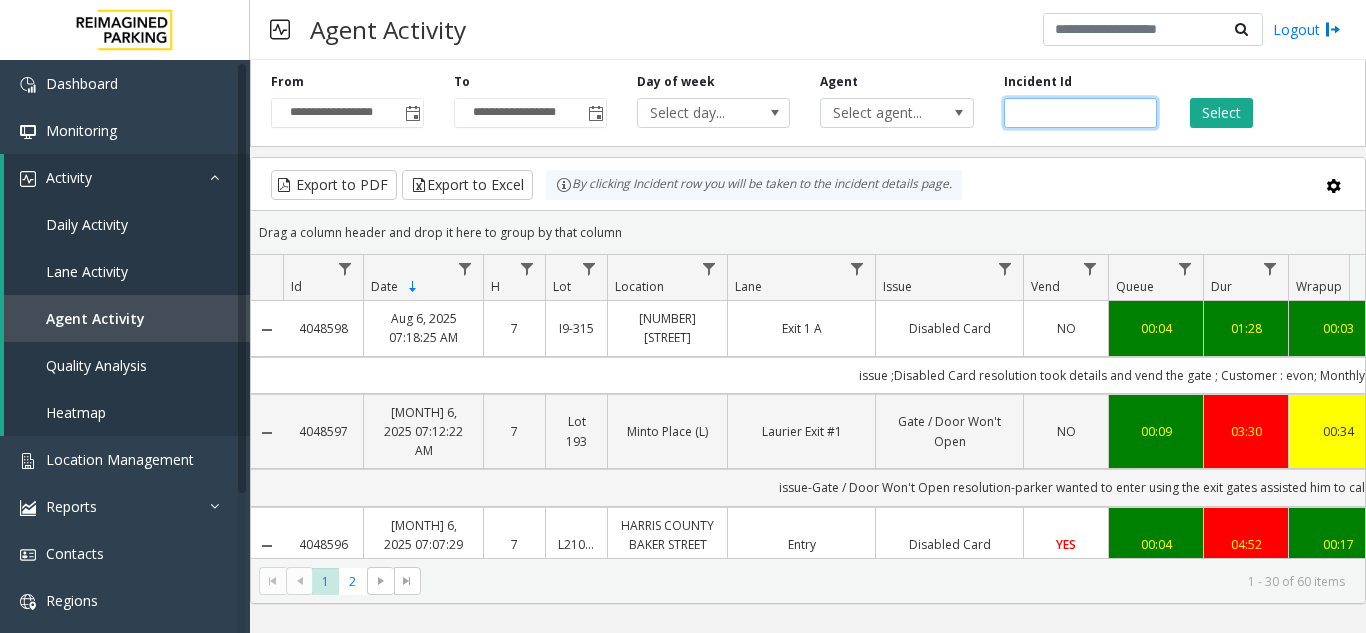 paste on "*******" 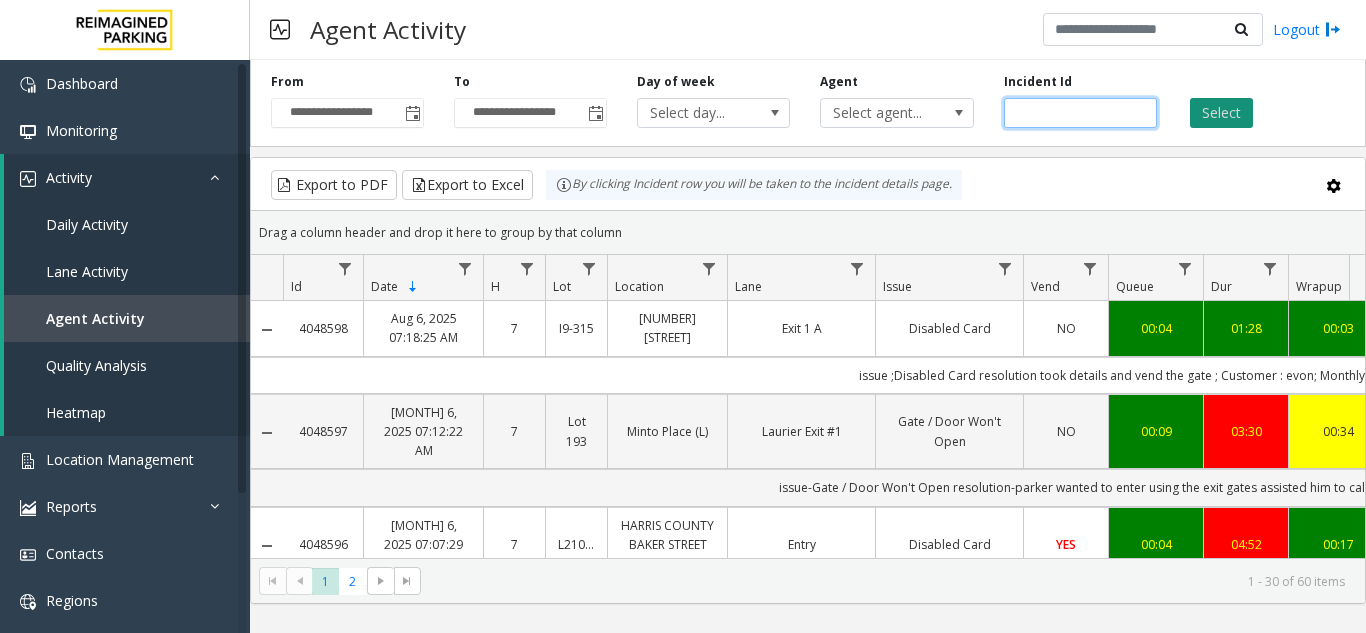type on "*******" 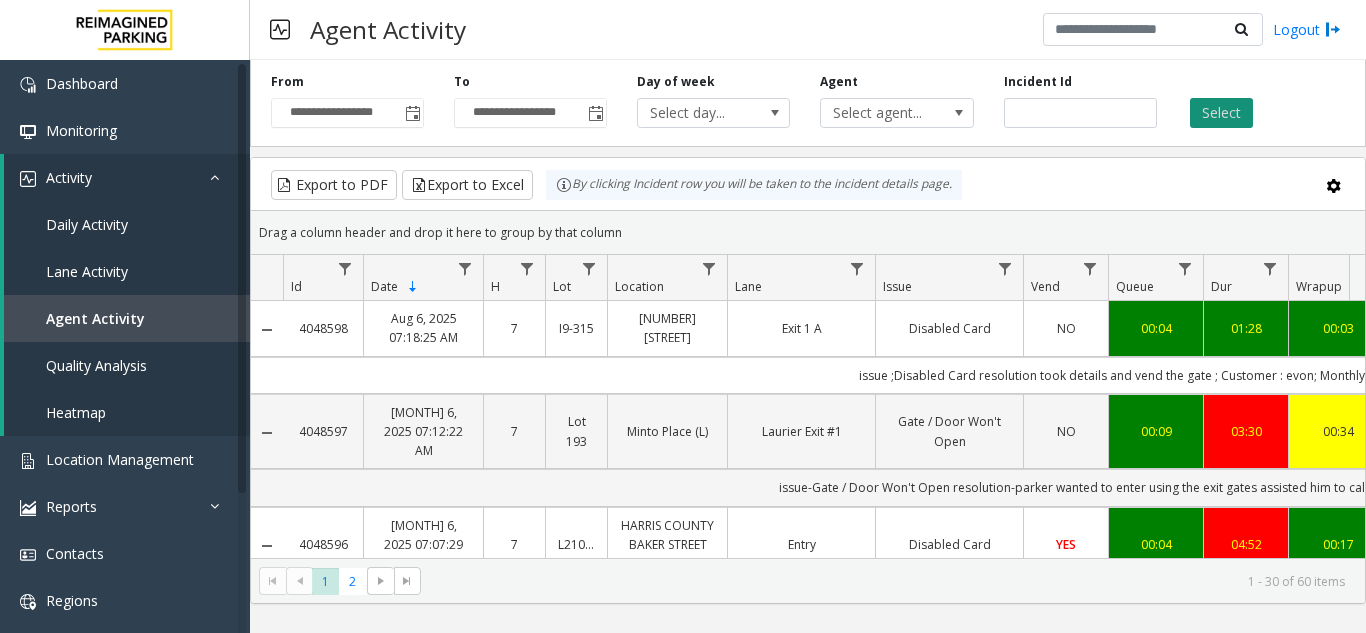 click on "Select" 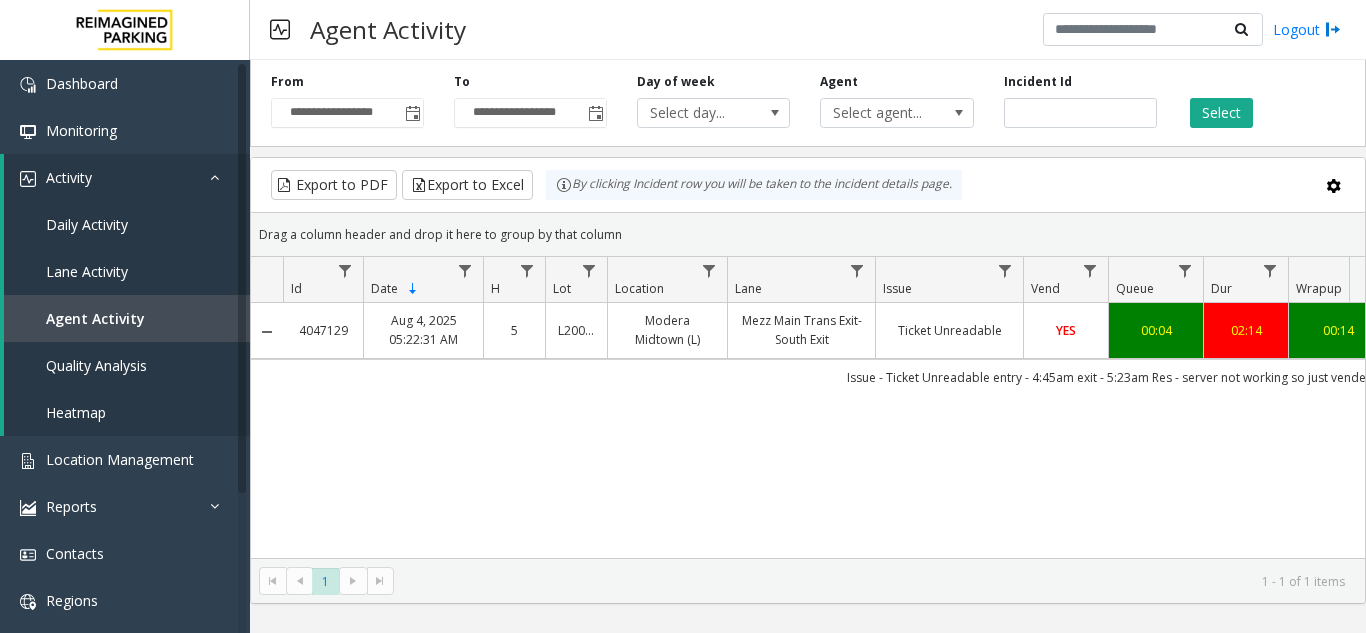 scroll, scrollTop: 0, scrollLeft: 28, axis: horizontal 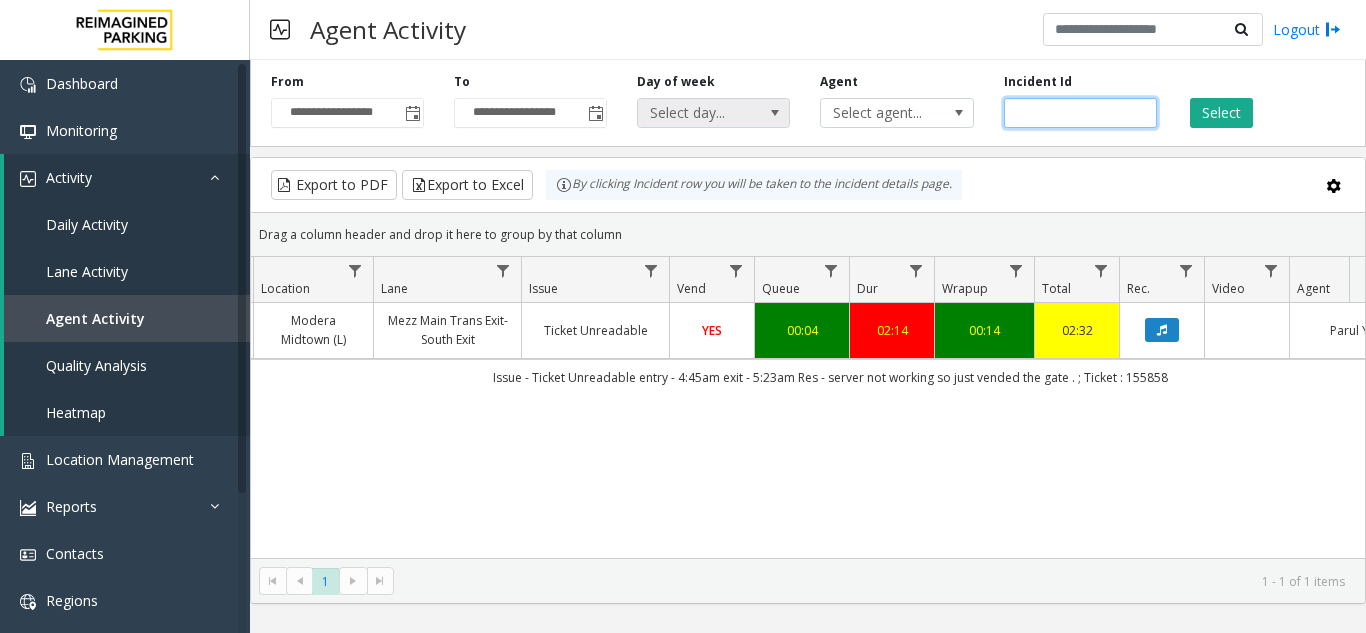 drag, startPoint x: 1103, startPoint y: 116, endPoint x: 755, endPoint y: 115, distance: 348.00143 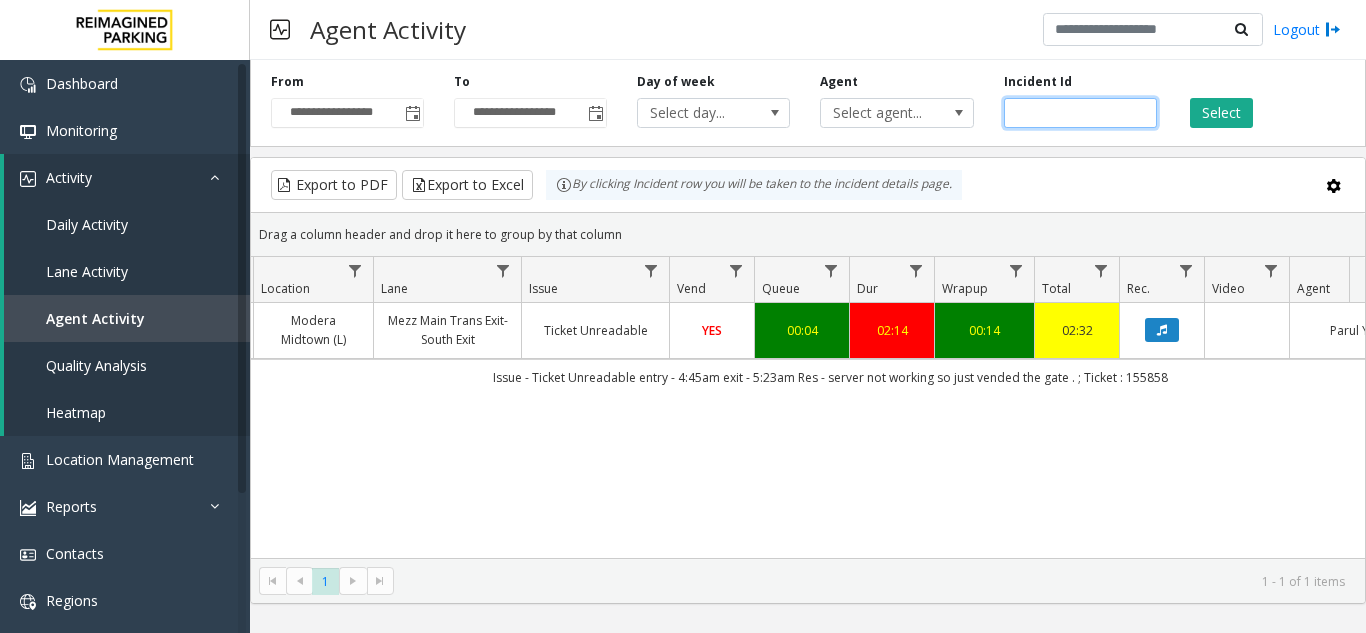 click 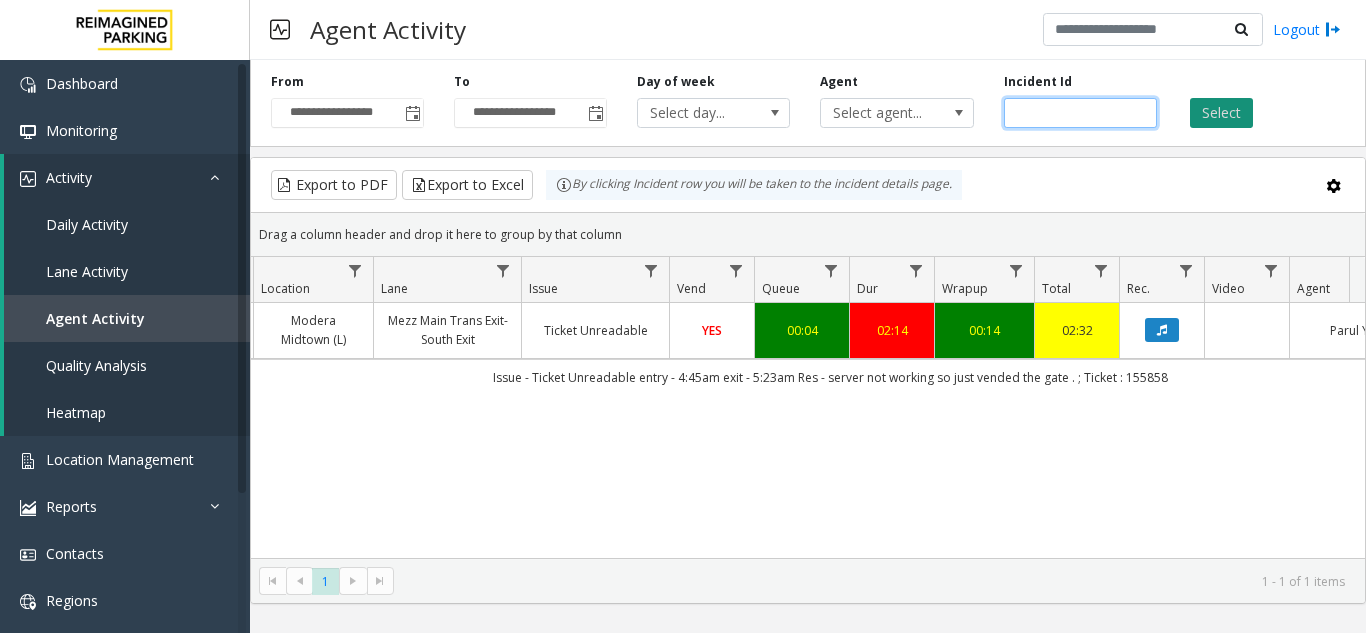type on "*******" 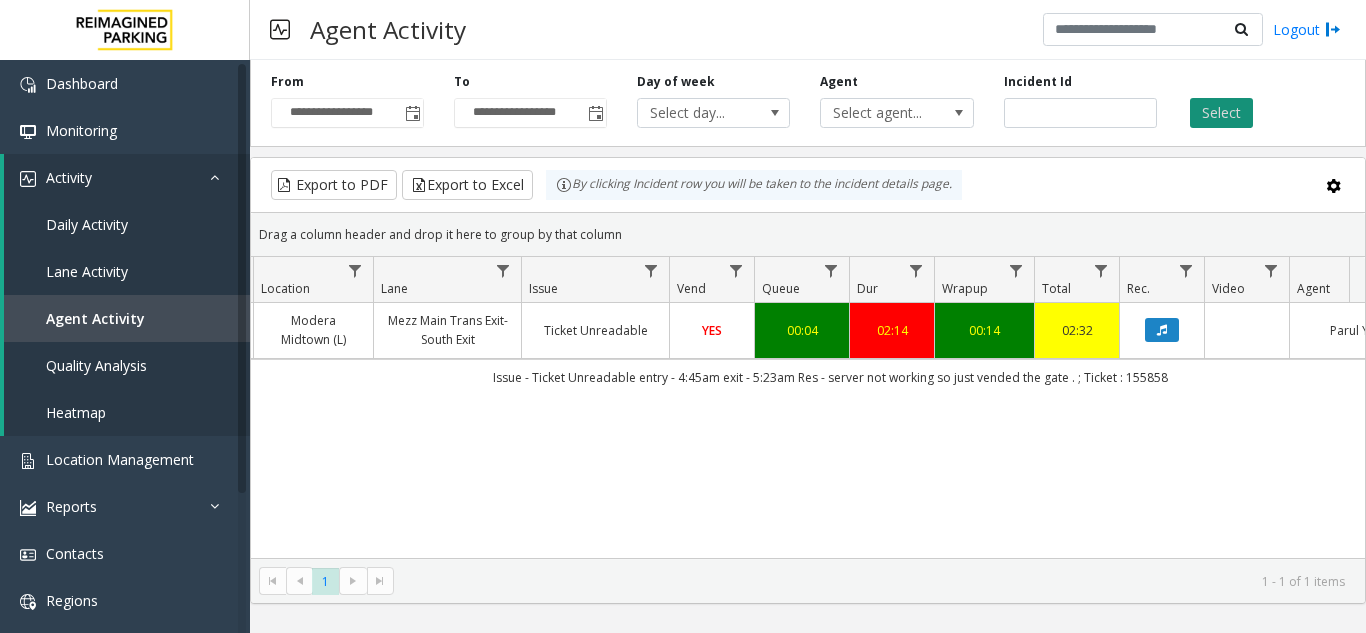 click on "Select" 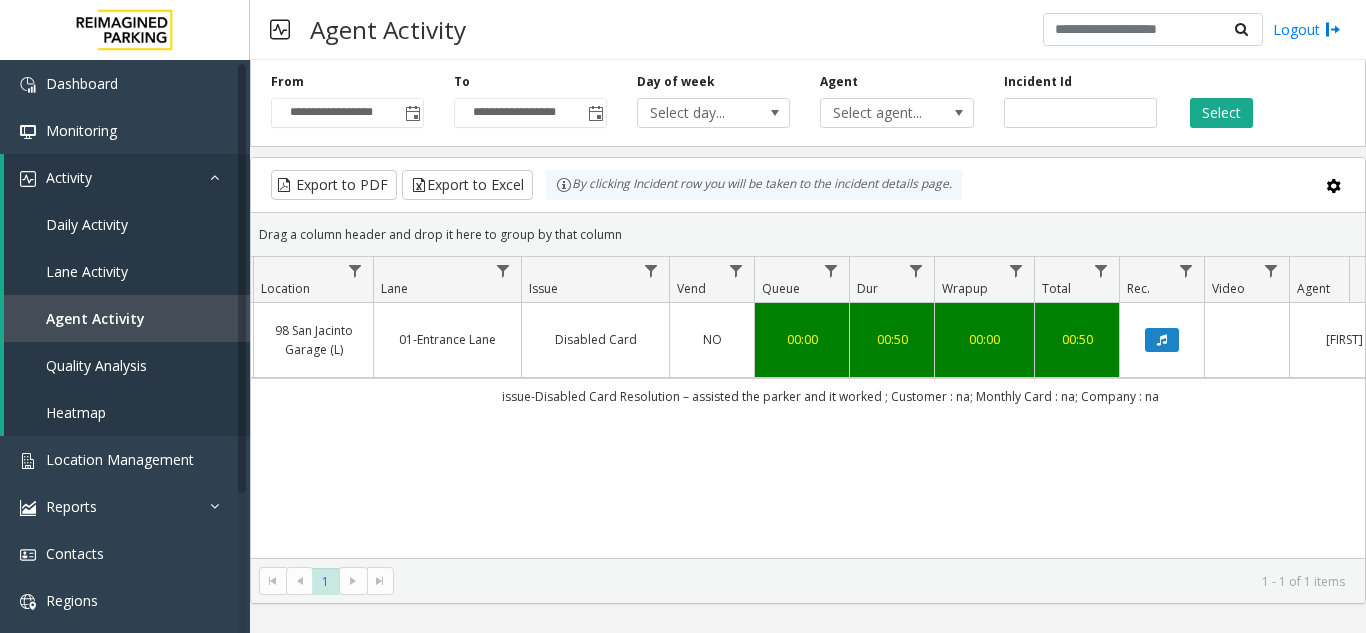 scroll, scrollTop: 0, scrollLeft: 581, axis: horizontal 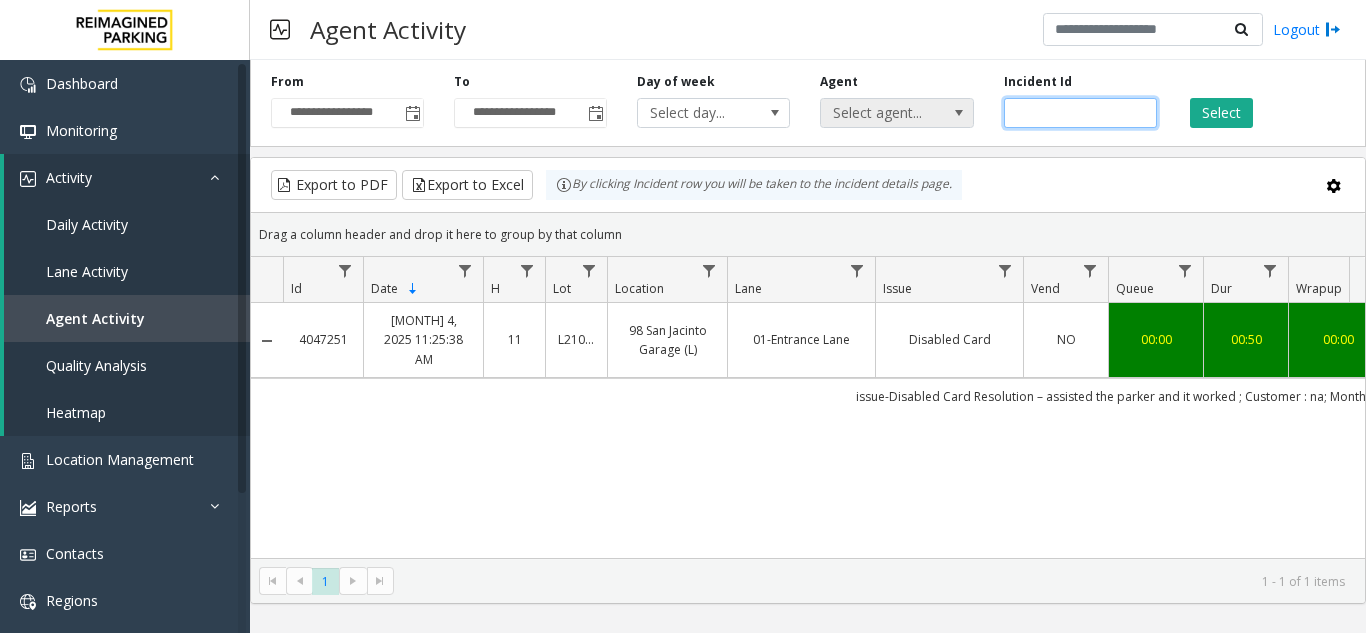 drag, startPoint x: 1087, startPoint y: 107, endPoint x: 935, endPoint y: 123, distance: 152.83978 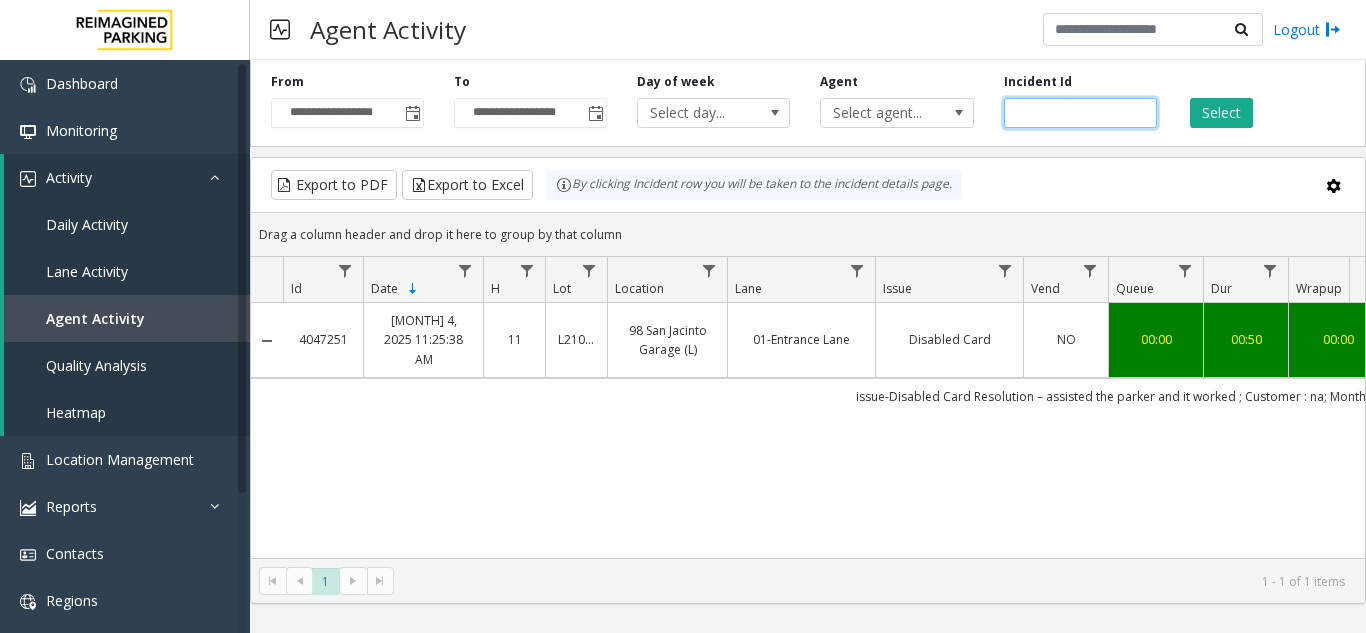 click 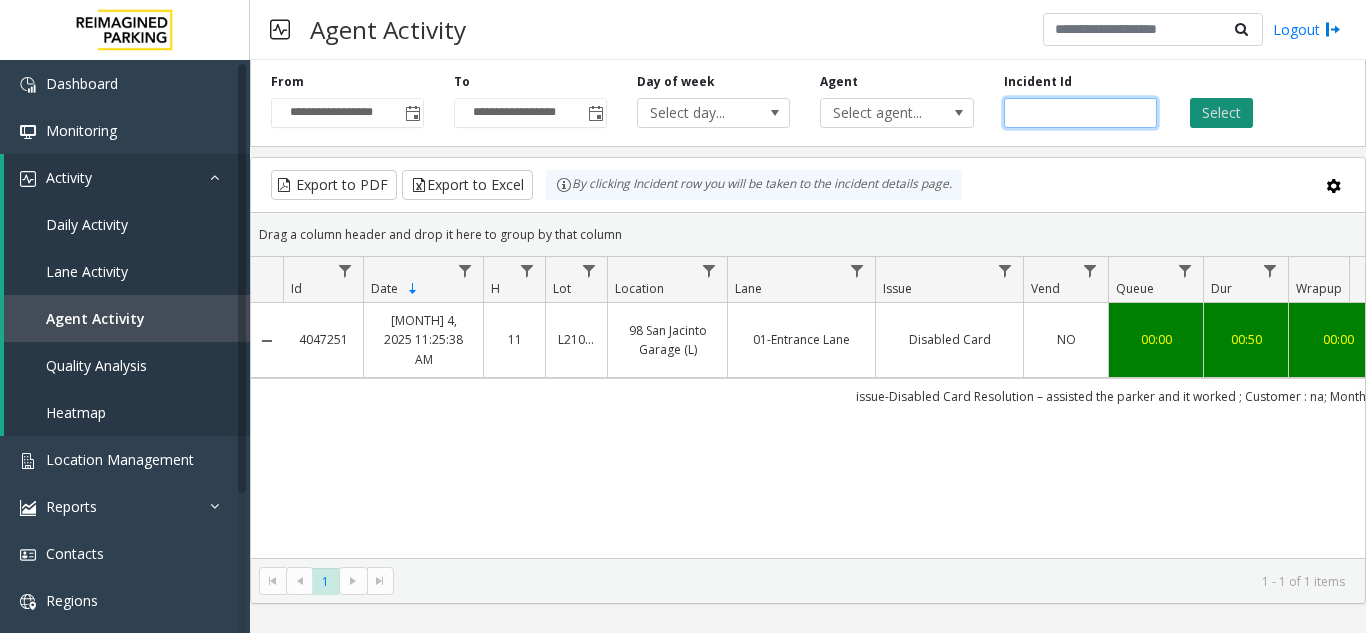 type on "*******" 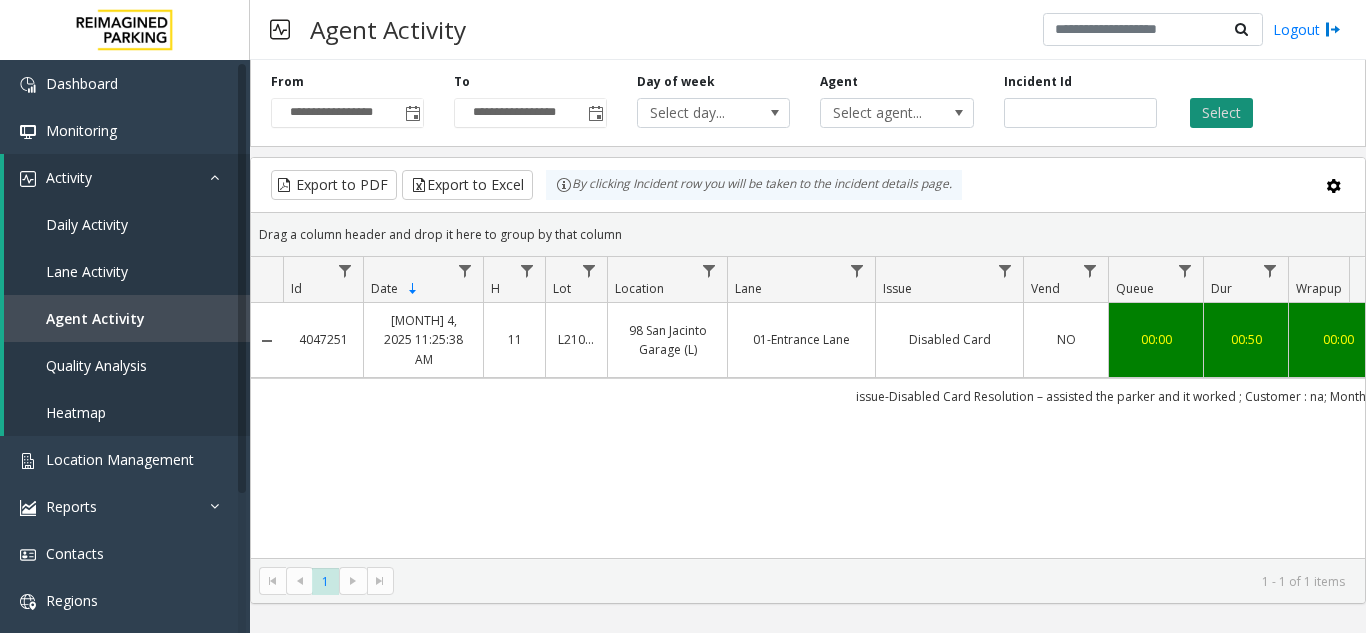 click on "Select" 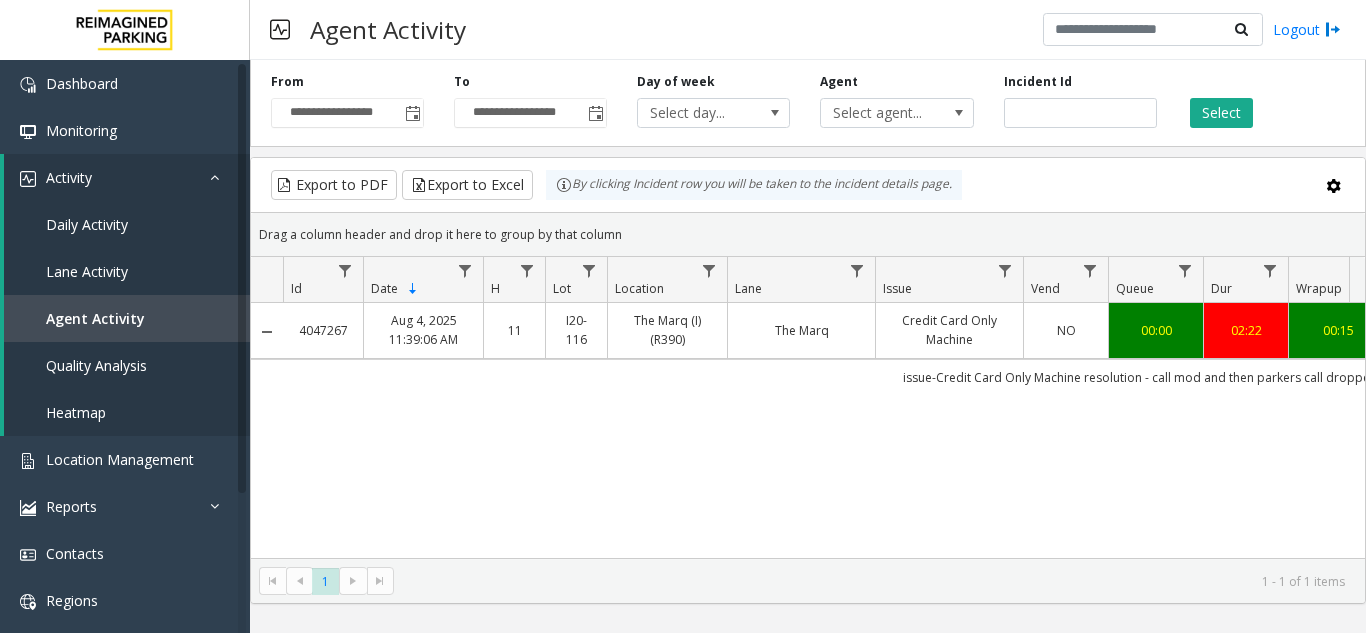 scroll, scrollTop: 0, scrollLeft: 92, axis: horizontal 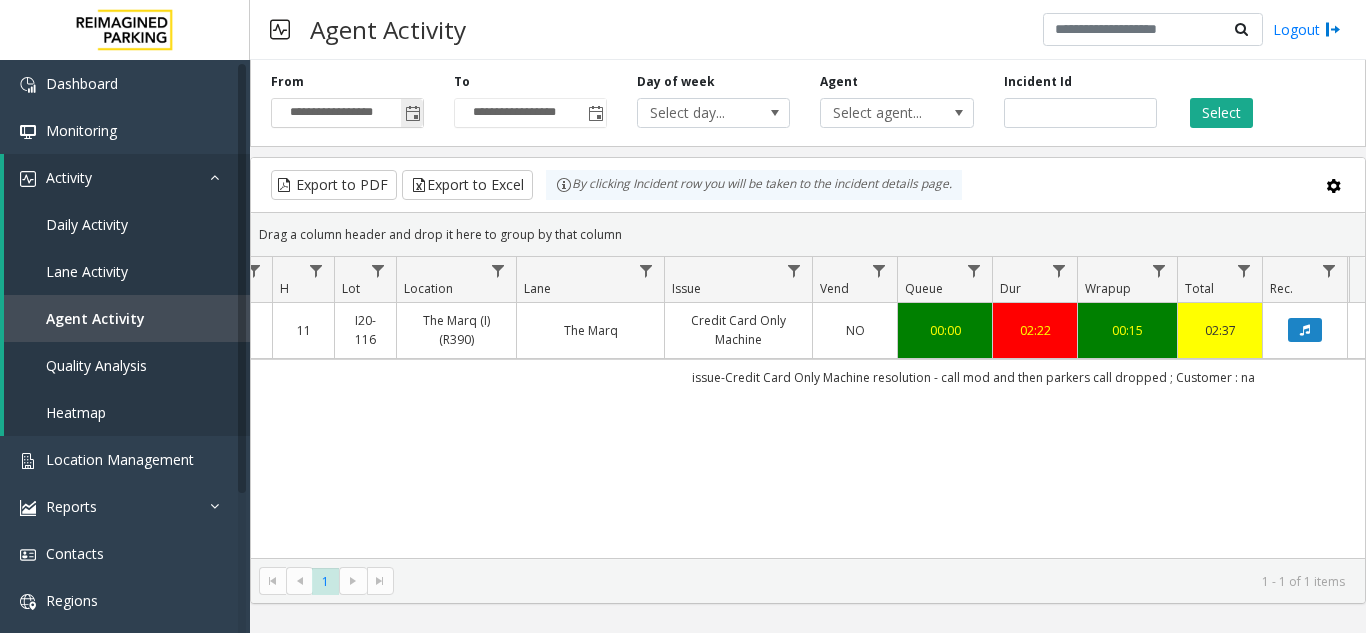 click 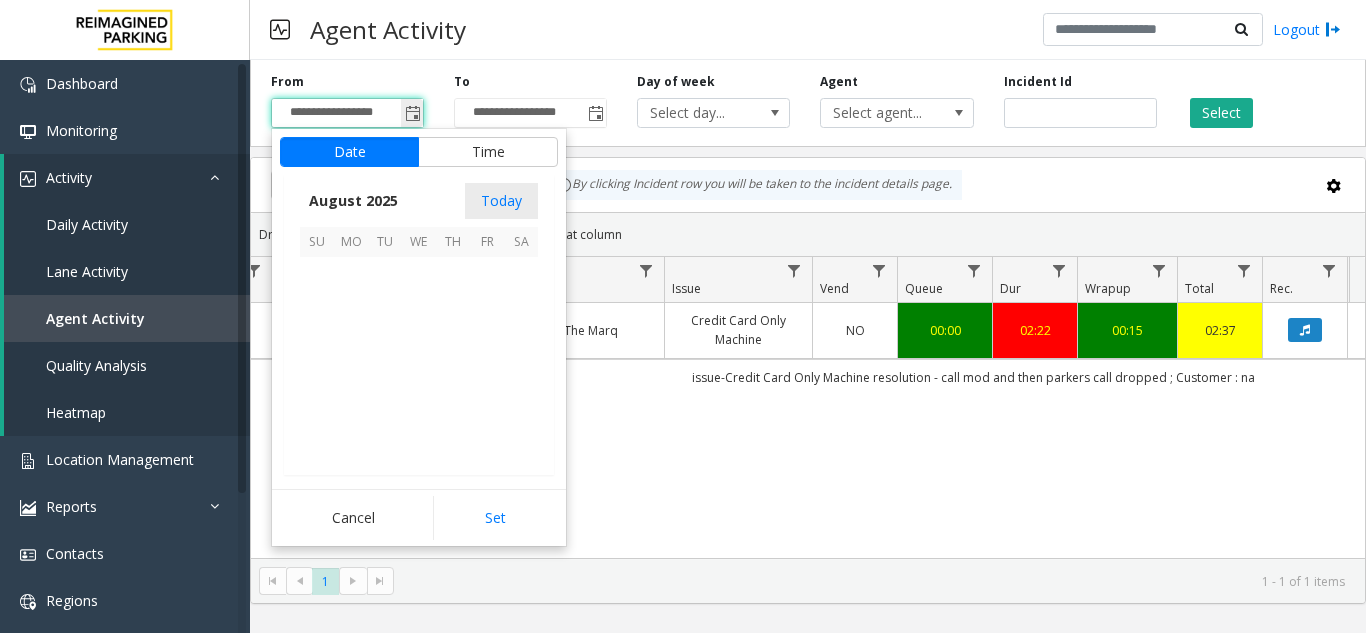 scroll, scrollTop: 358666, scrollLeft: 0, axis: vertical 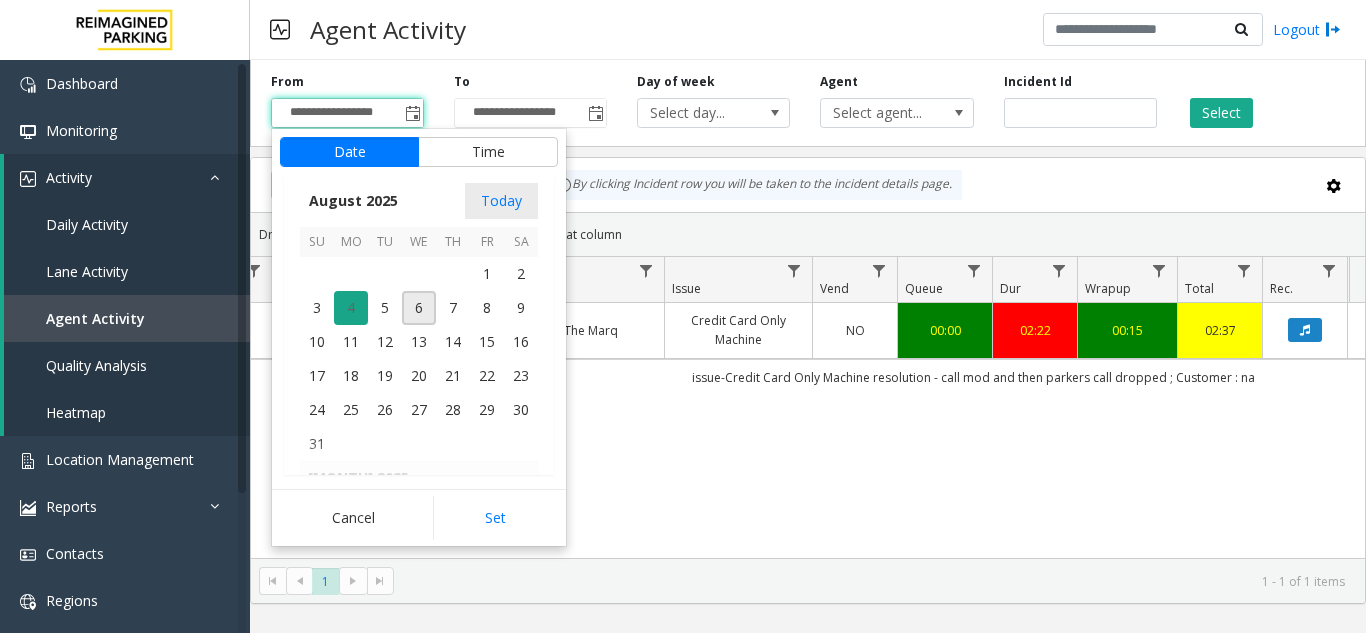 click on "4" at bounding box center [351, 308] 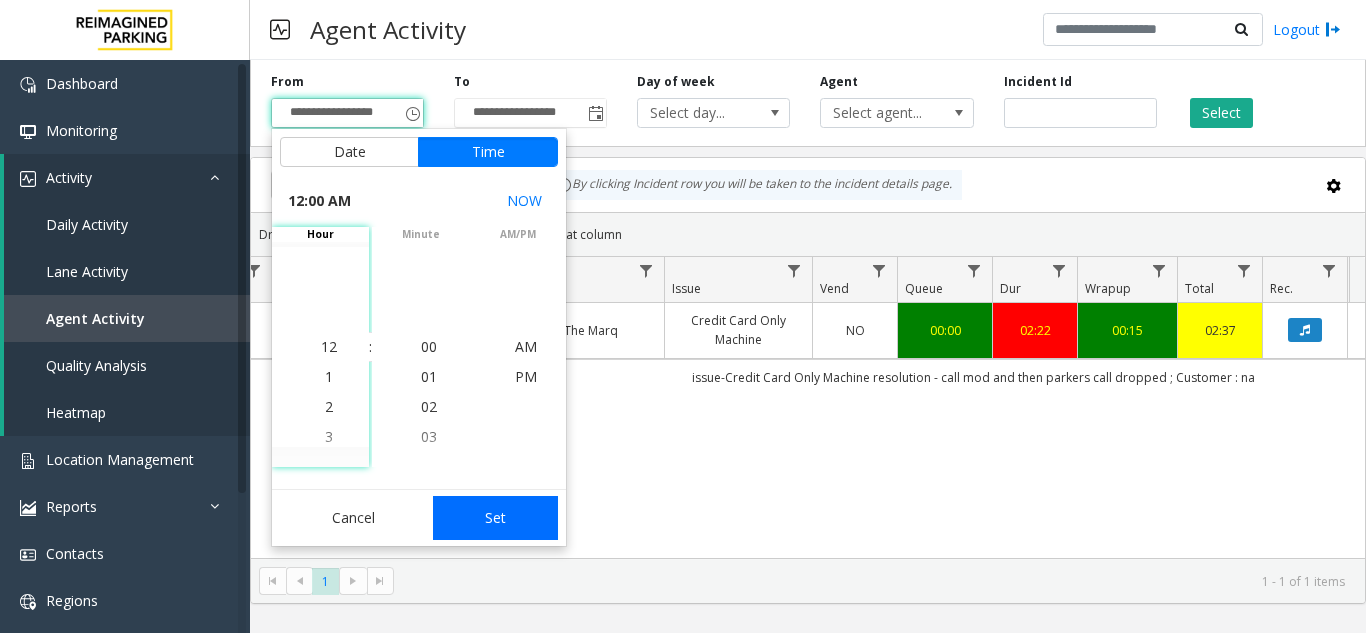 click on "Set" 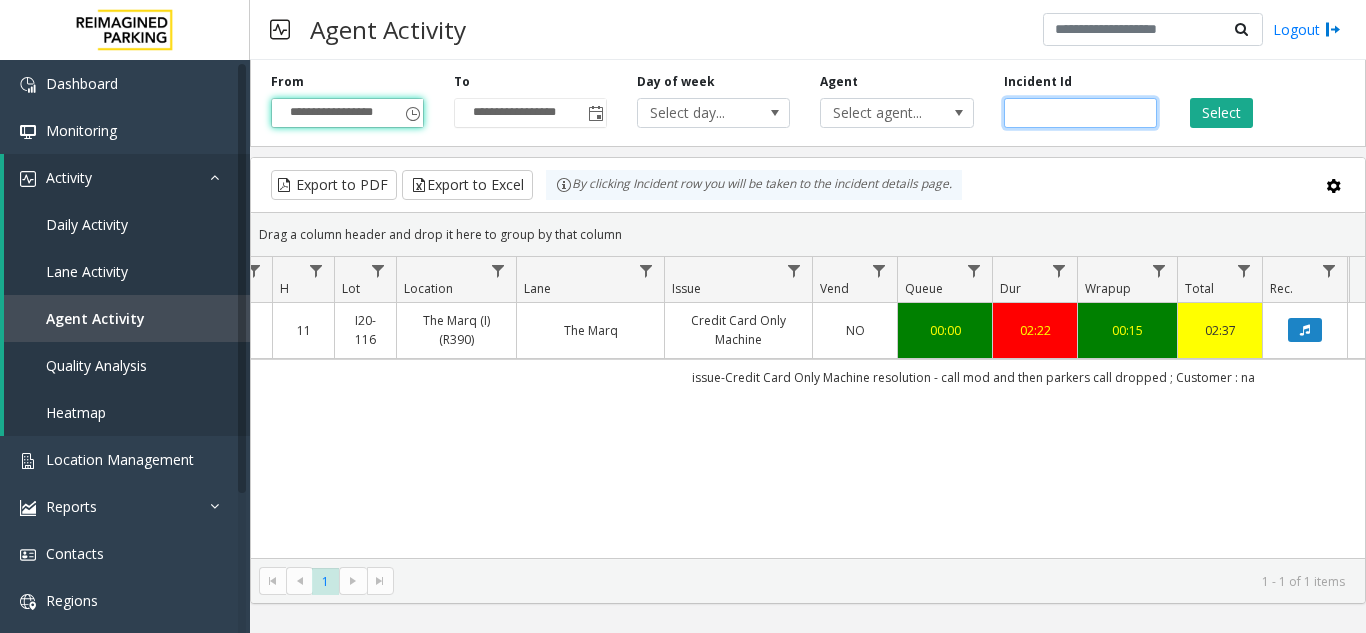 click on "*******" 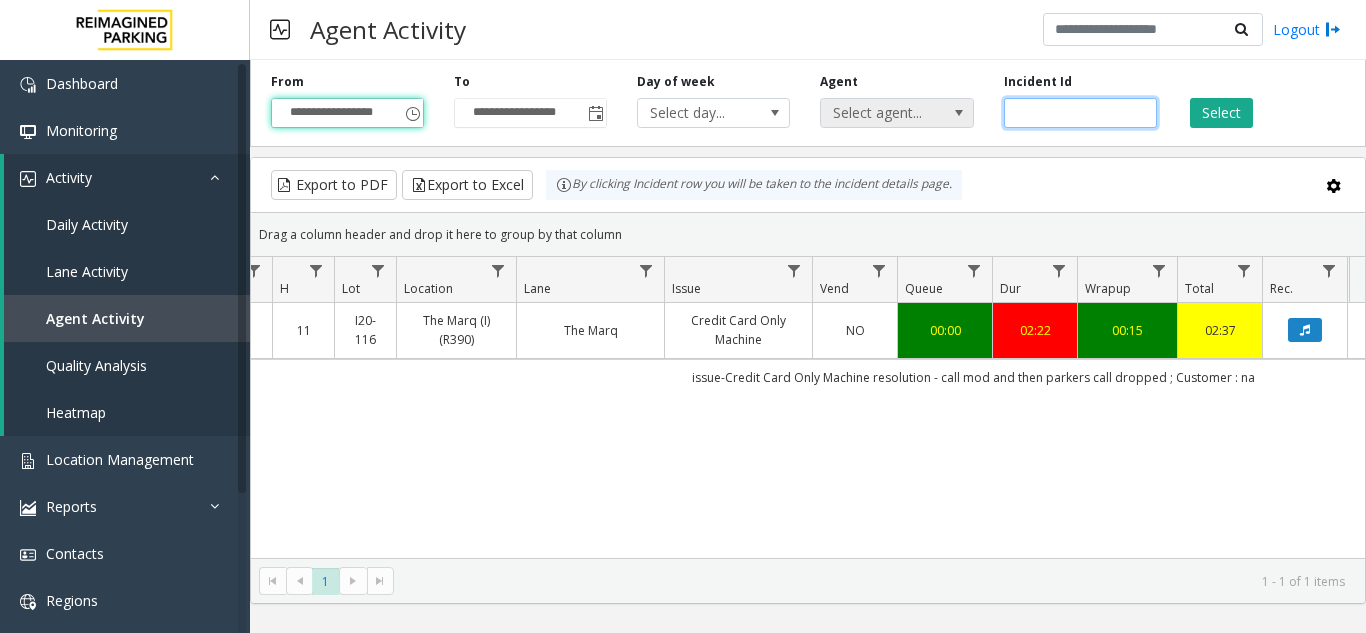 type 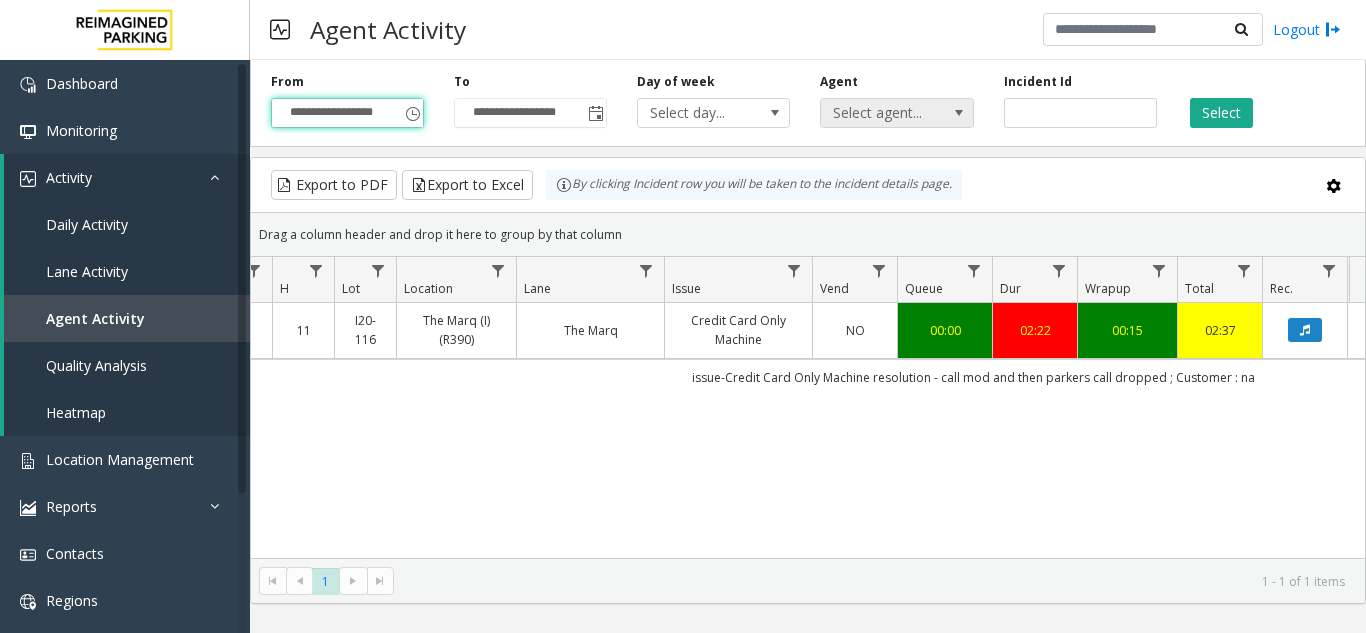 click on "Select agent..." at bounding box center (881, 113) 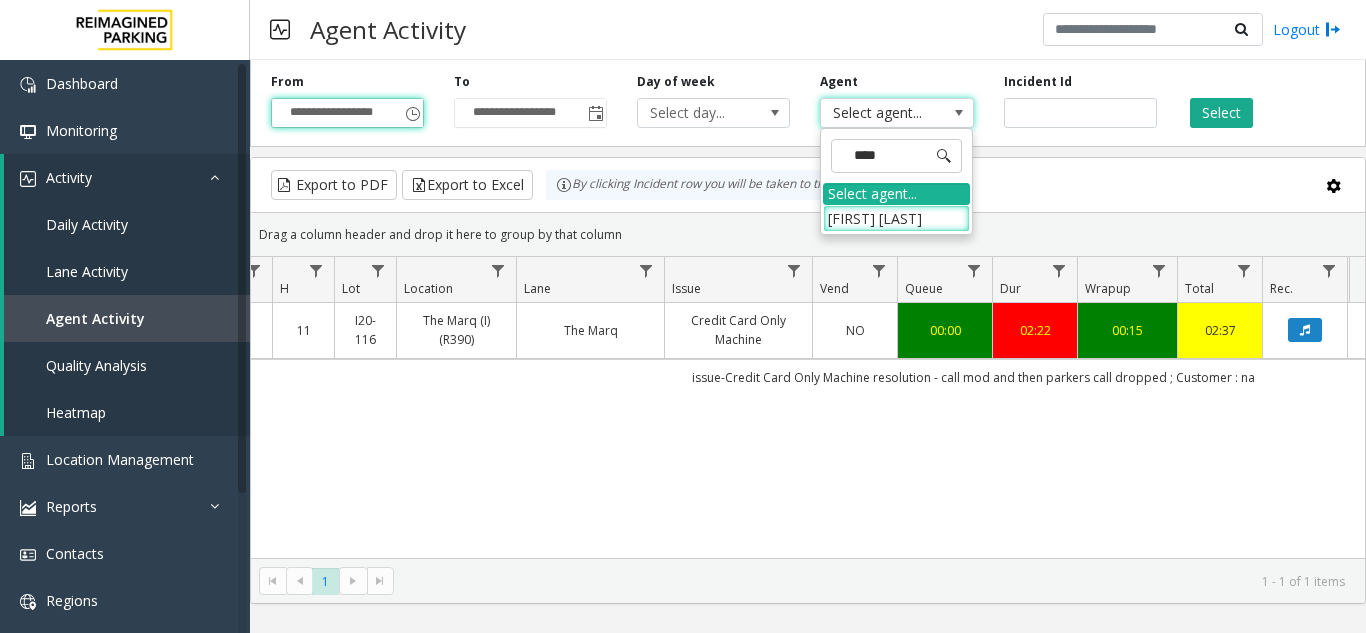 type on "*****" 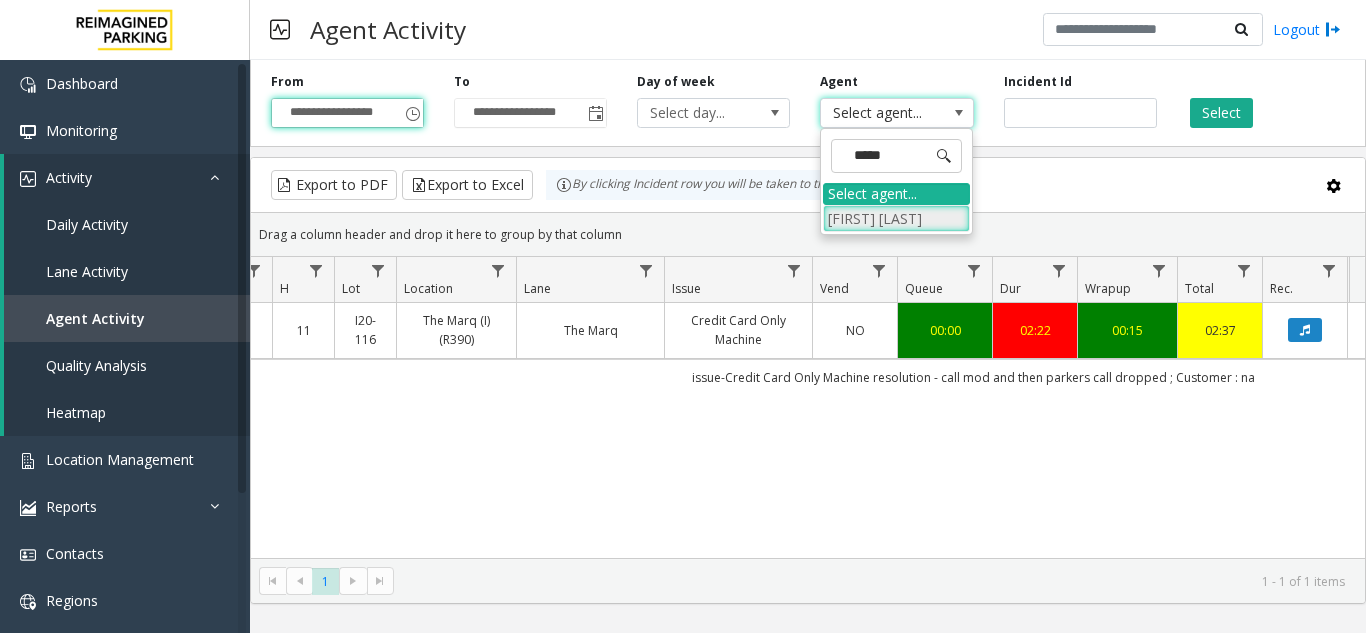 click on "[FIRST] [LAST]" at bounding box center (896, 218) 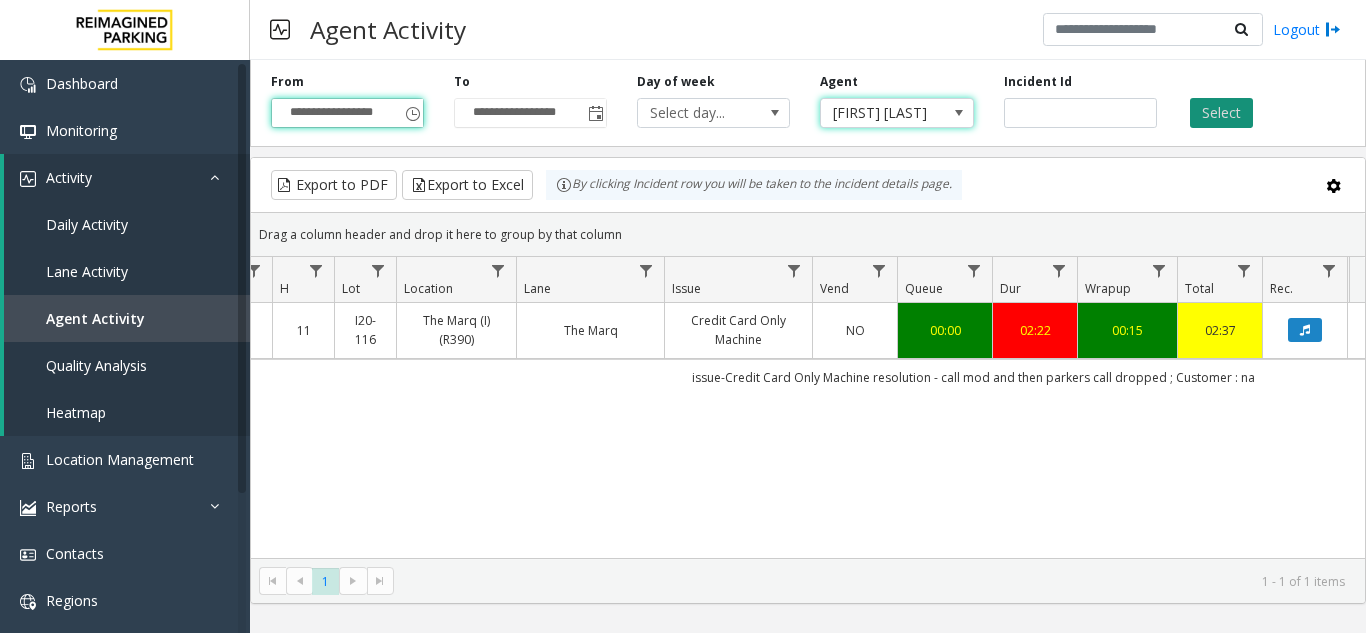 click on "Select" 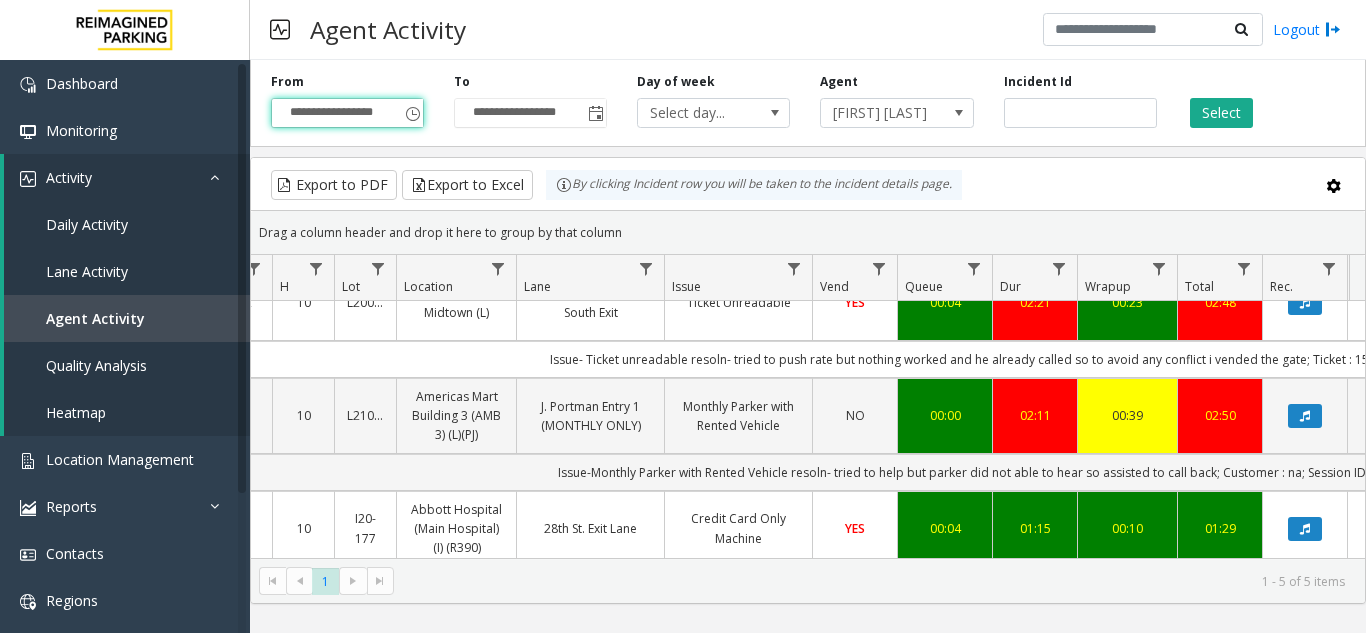 scroll, scrollTop: 0, scrollLeft: 211, axis: horizontal 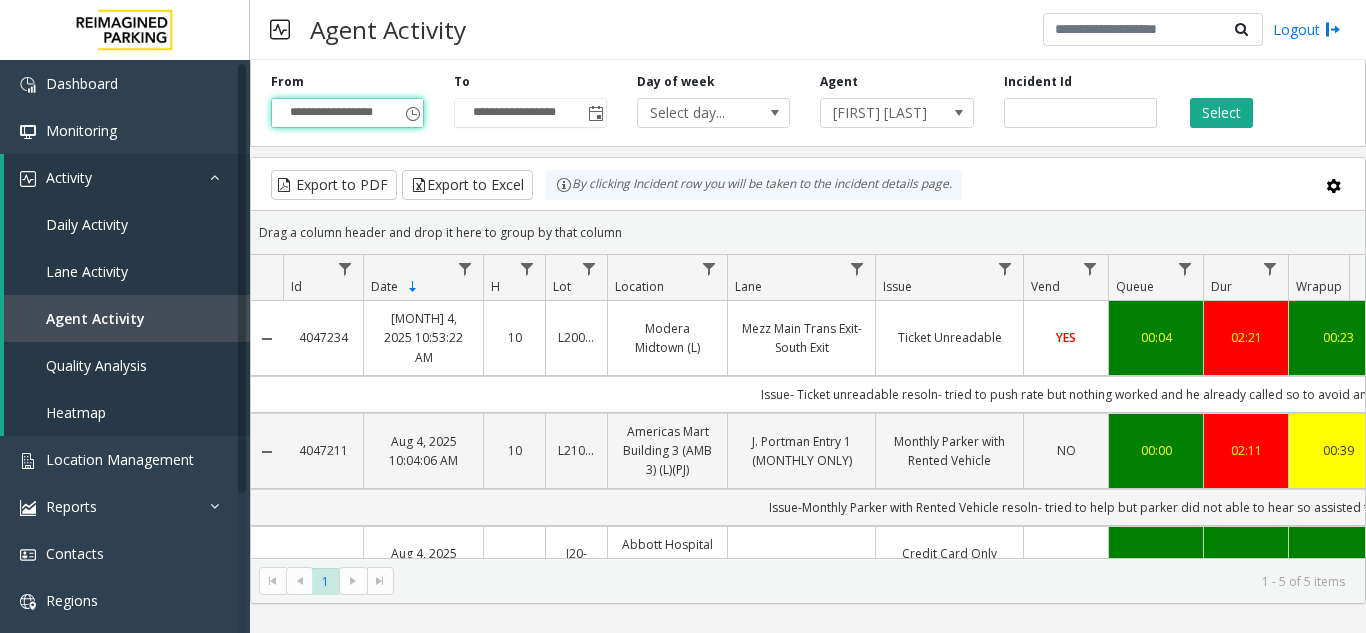 click on "4047234" 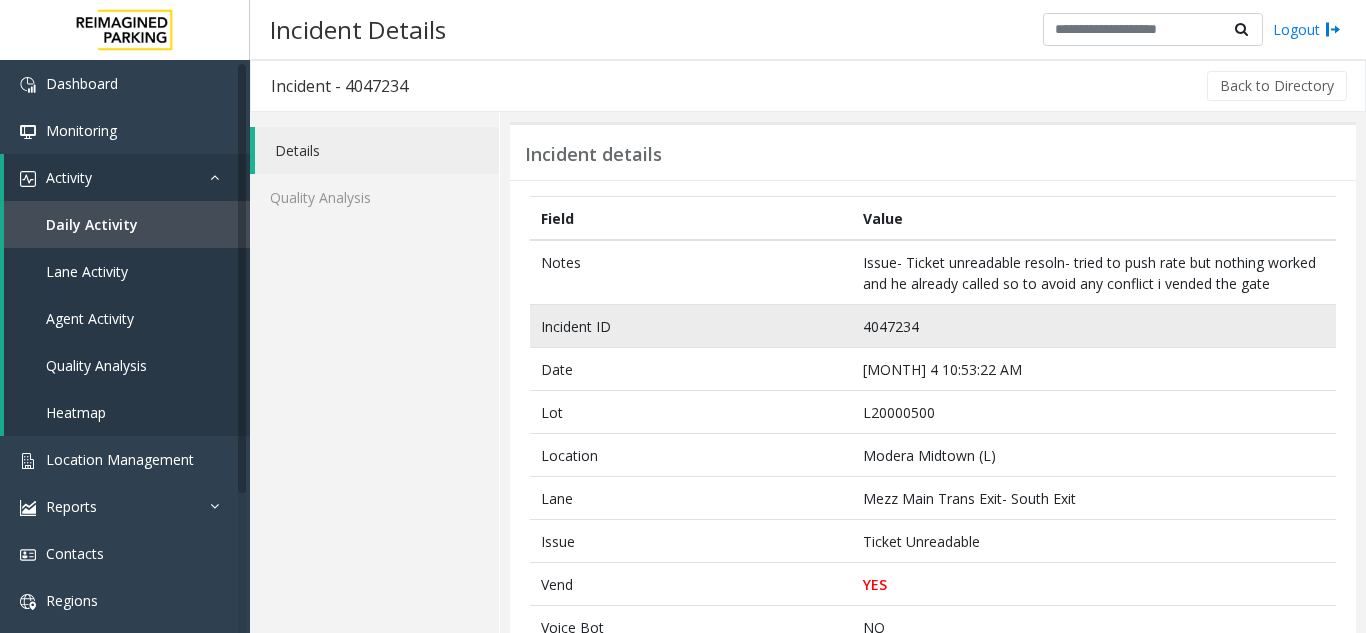click on "4047234" 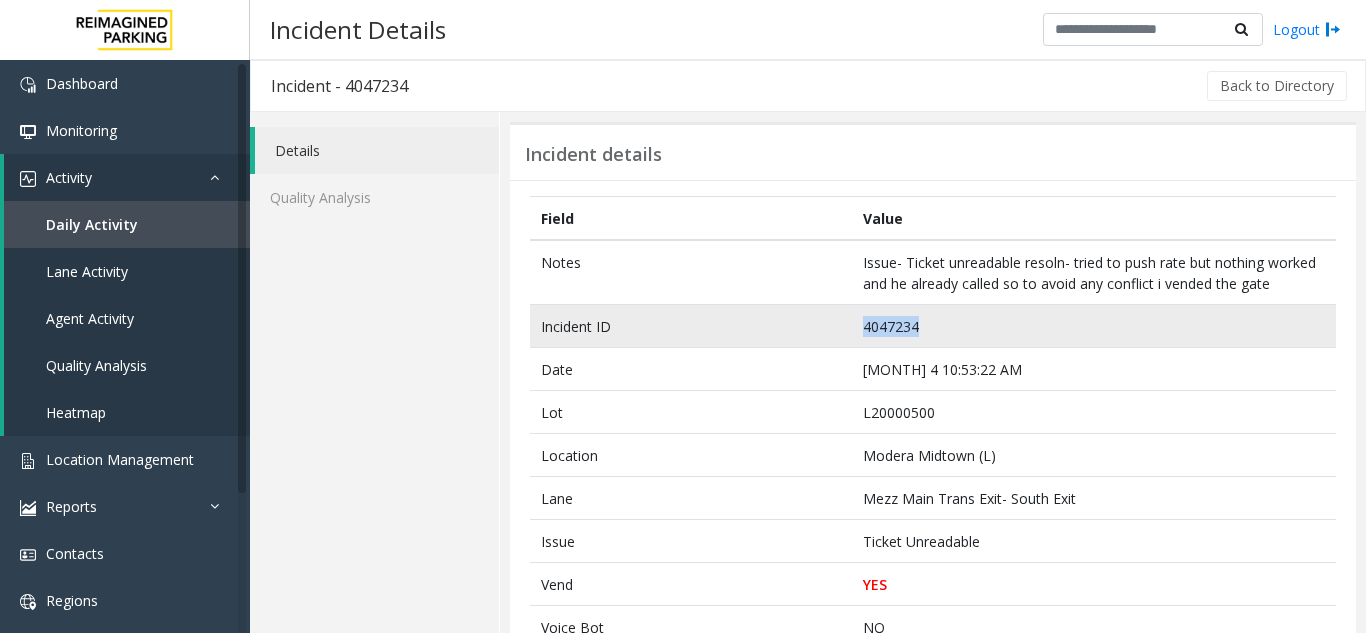click on "4047234" 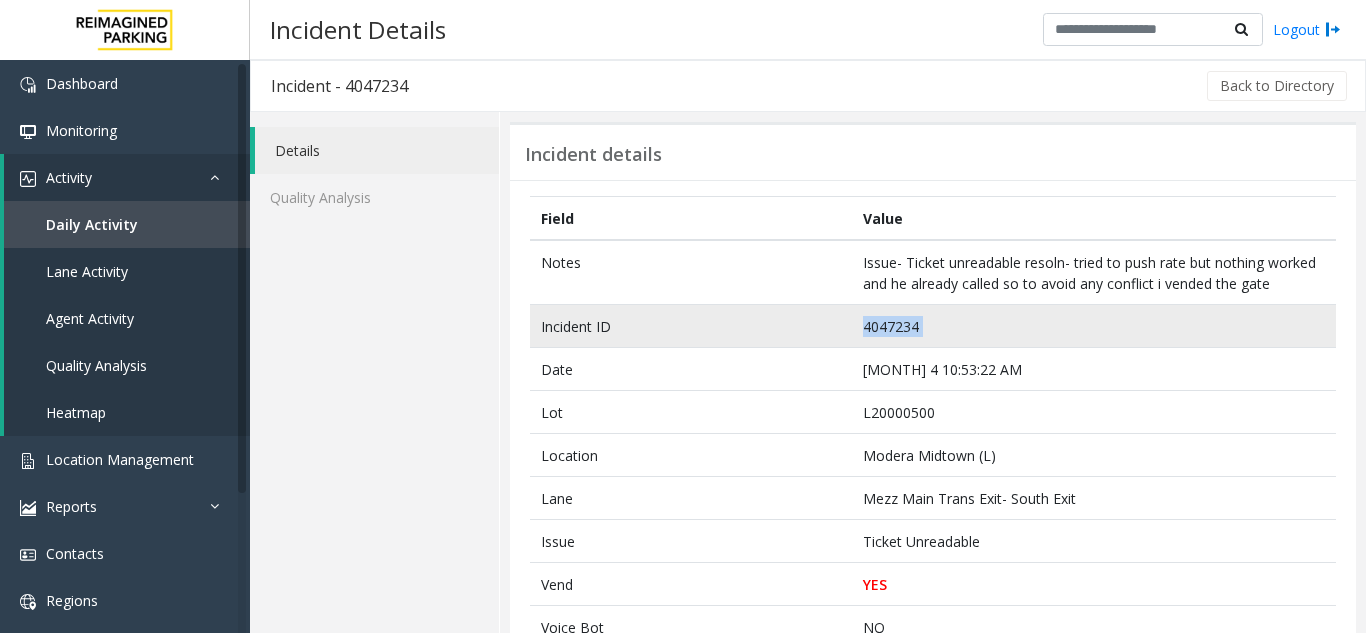 click on "4047234" 